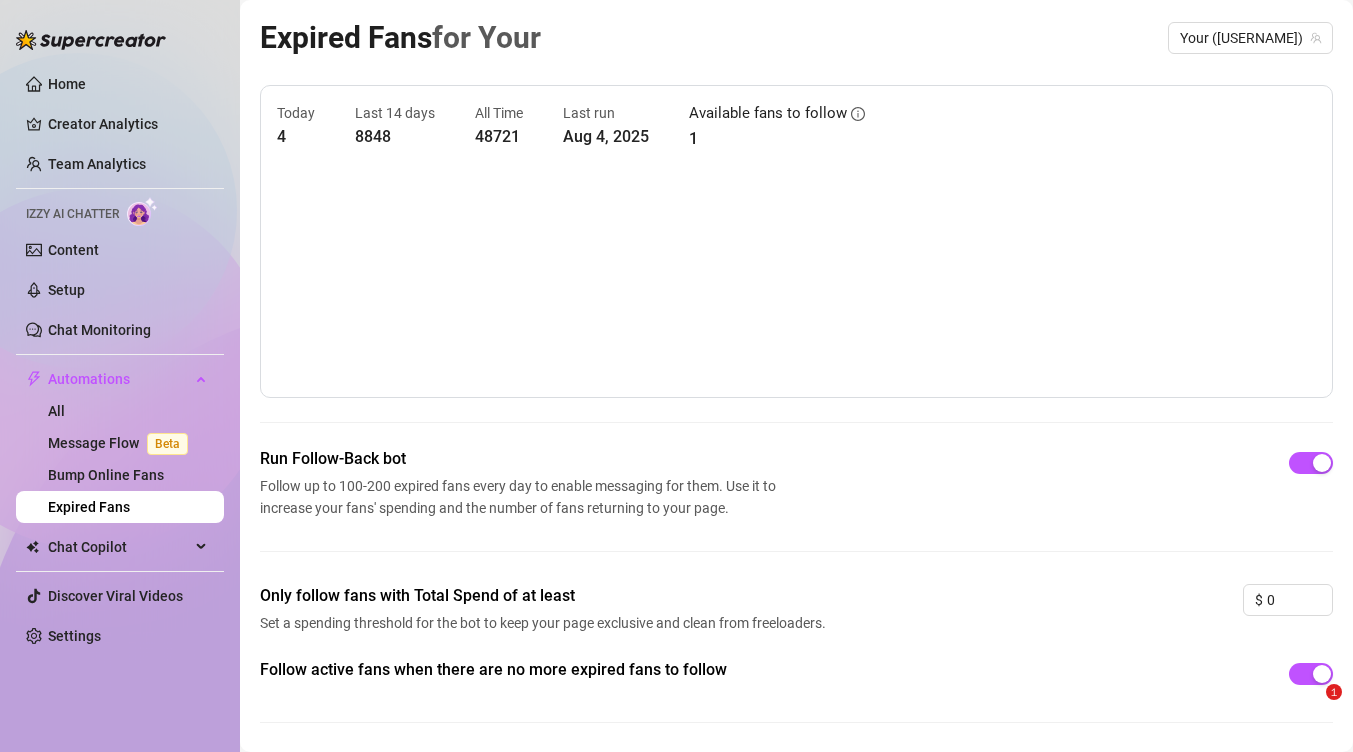scroll, scrollTop: 0, scrollLeft: 0, axis: both 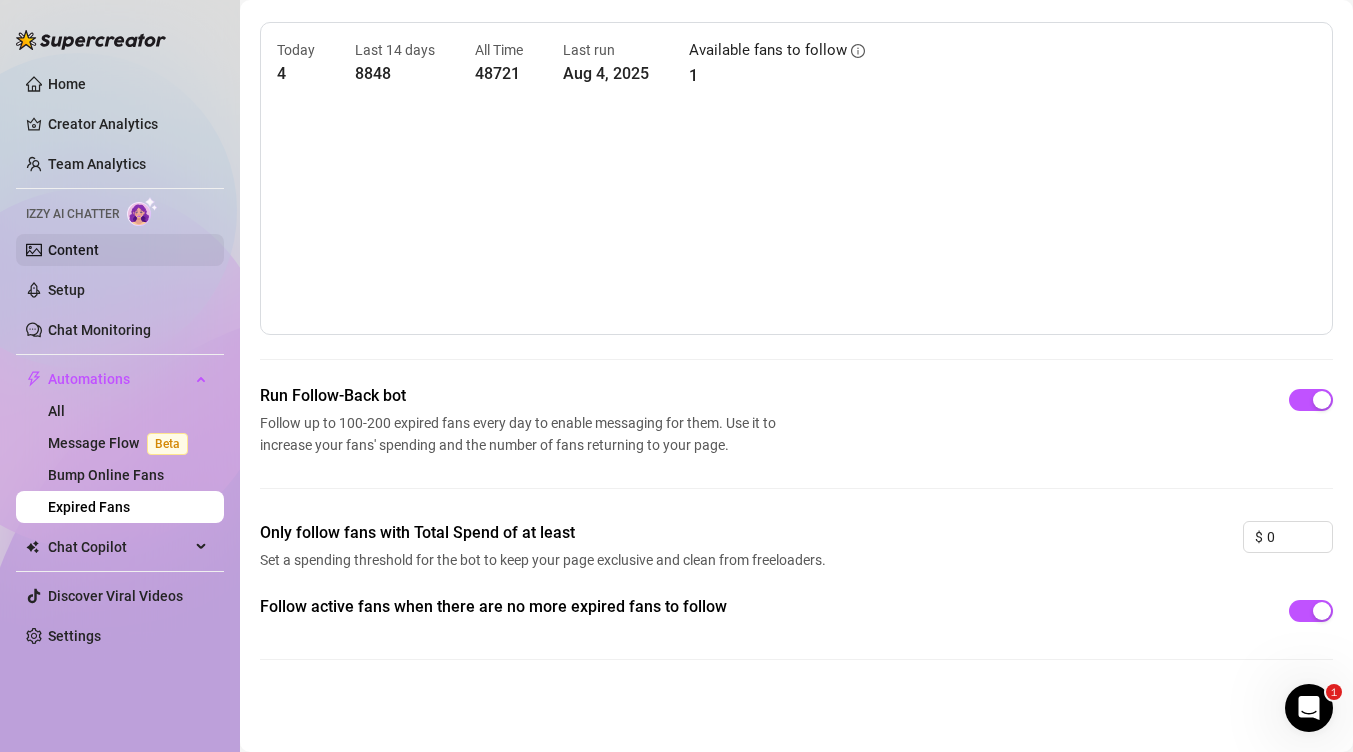 click on "Content" at bounding box center (73, 250) 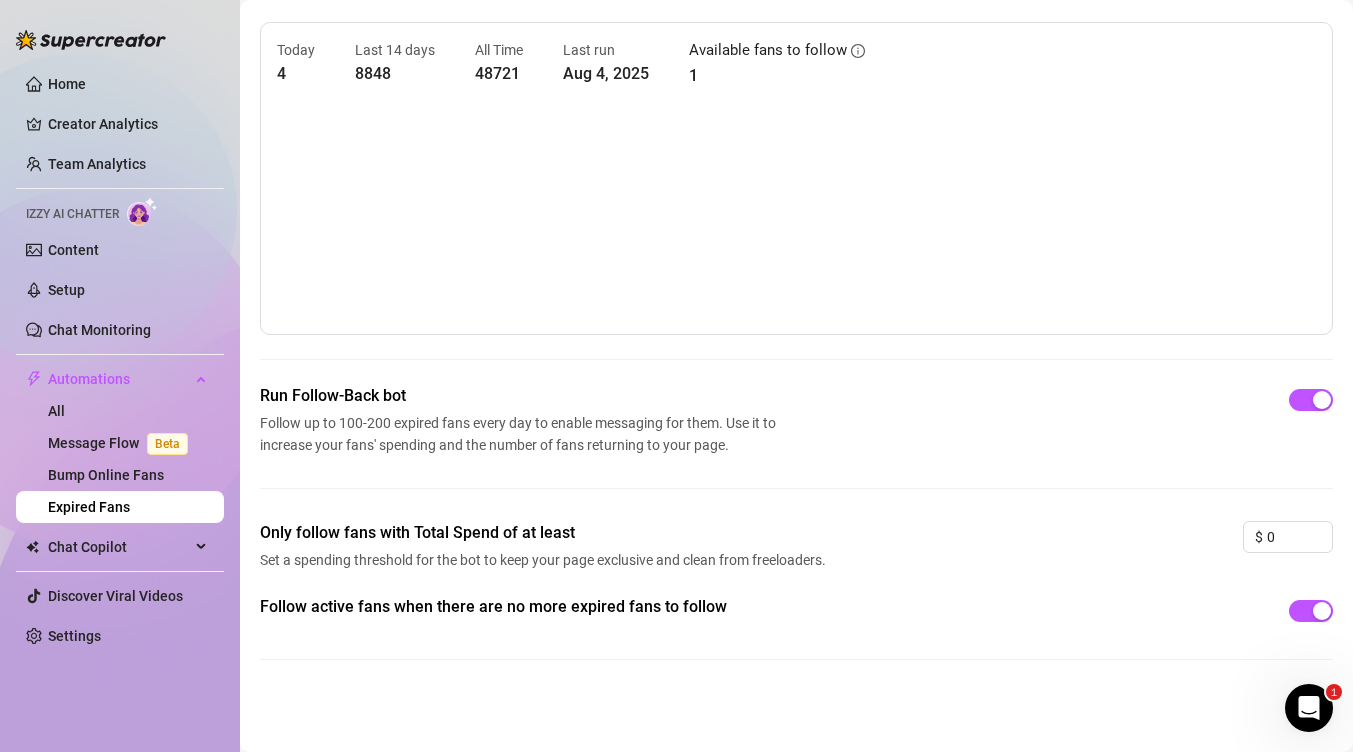 scroll, scrollTop: 0, scrollLeft: 0, axis: both 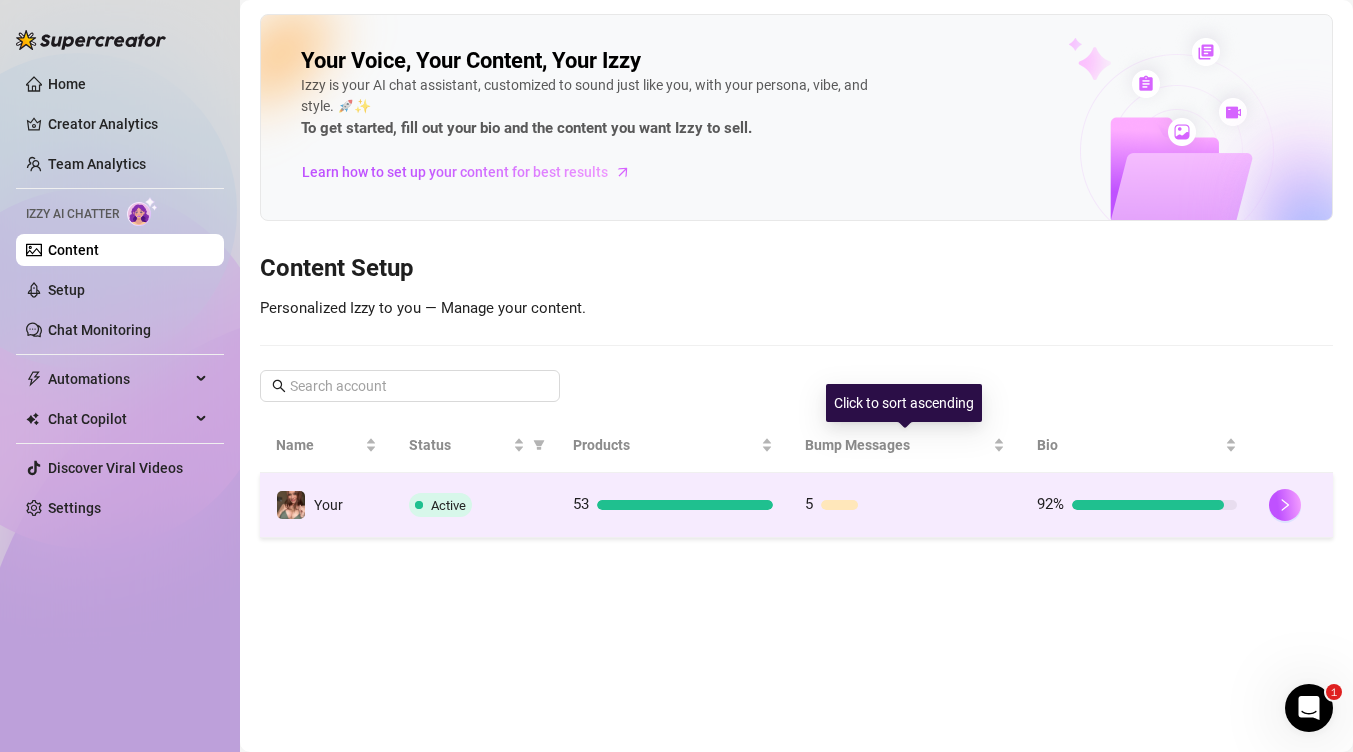 click on "53" at bounding box center [673, 505] 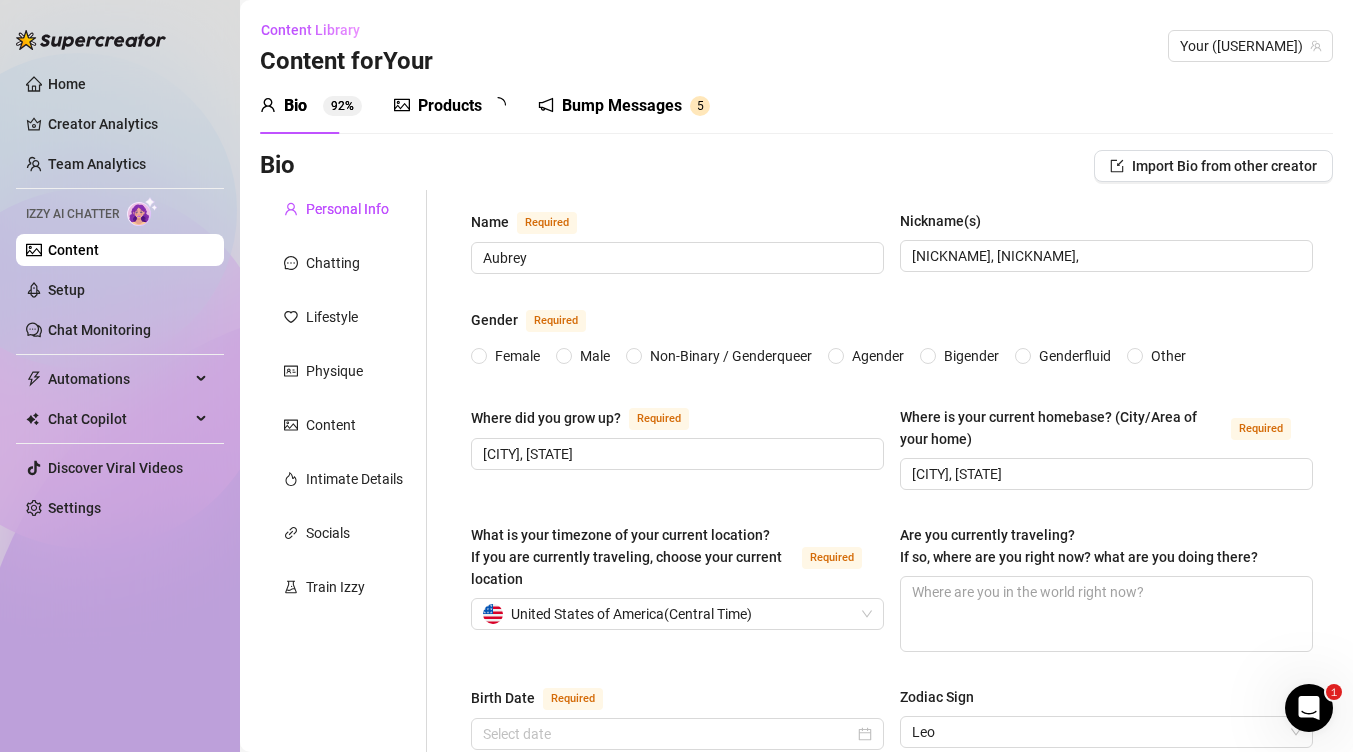 type 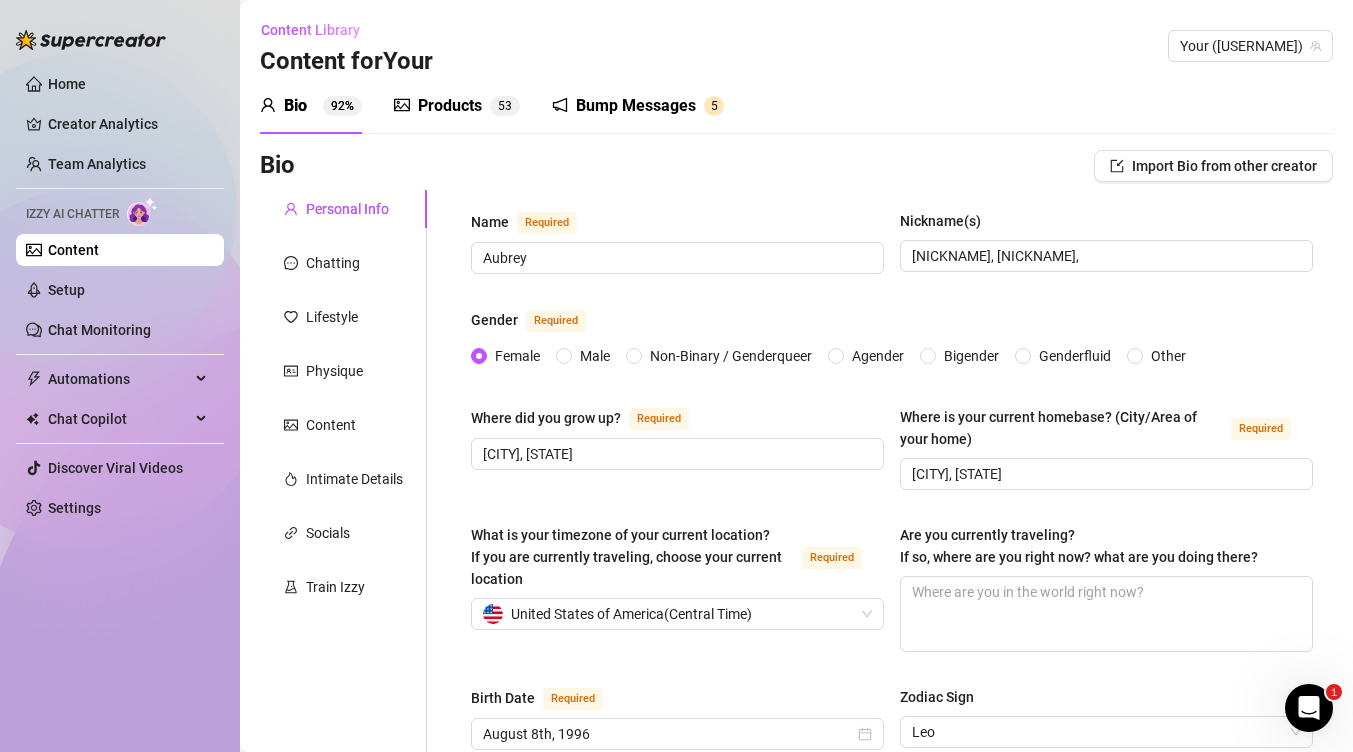 click on "Products" at bounding box center [450, 106] 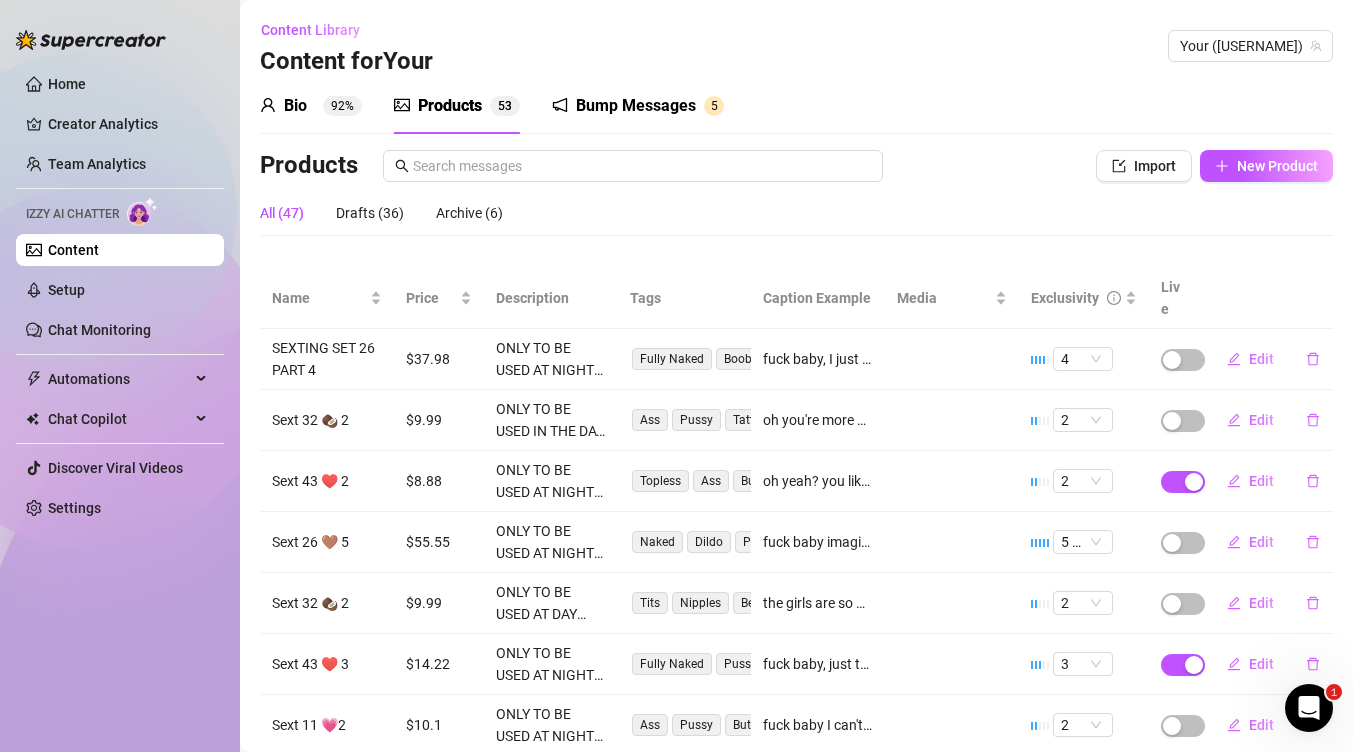 type 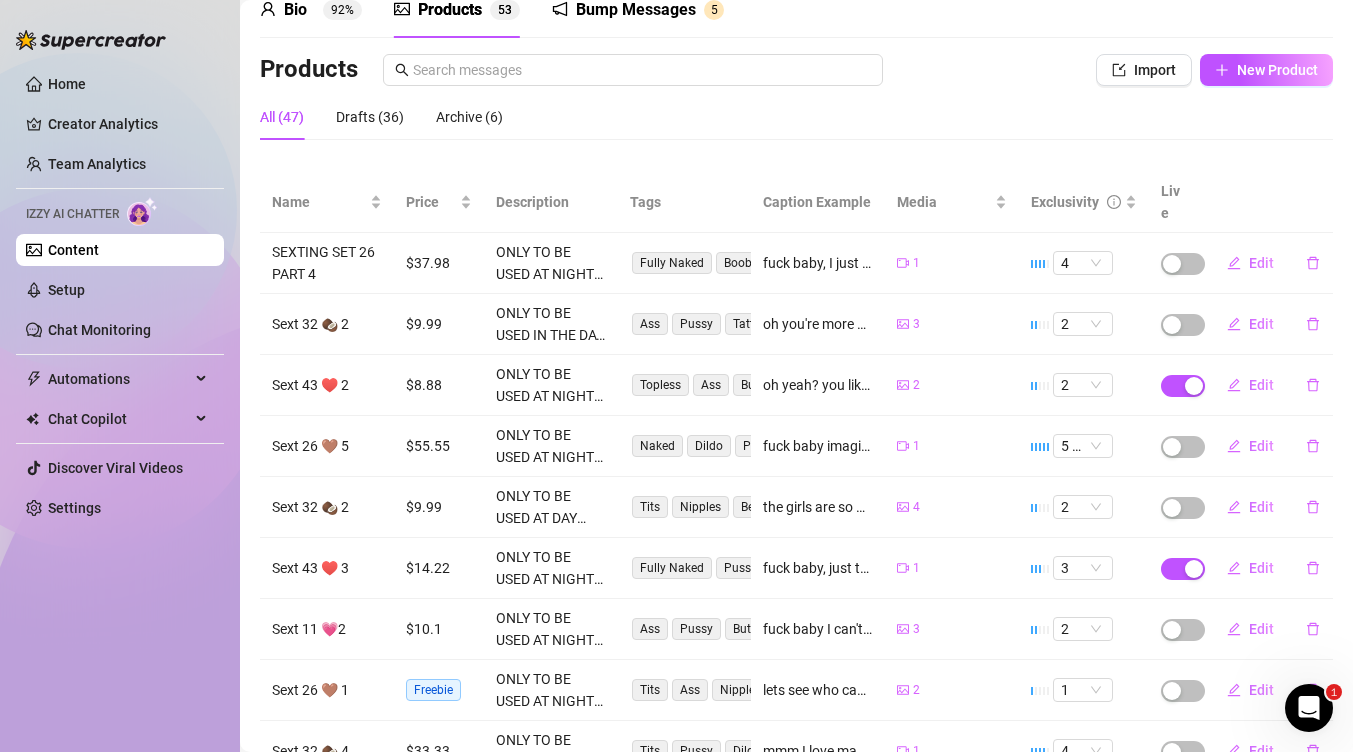 scroll, scrollTop: 110, scrollLeft: 0, axis: vertical 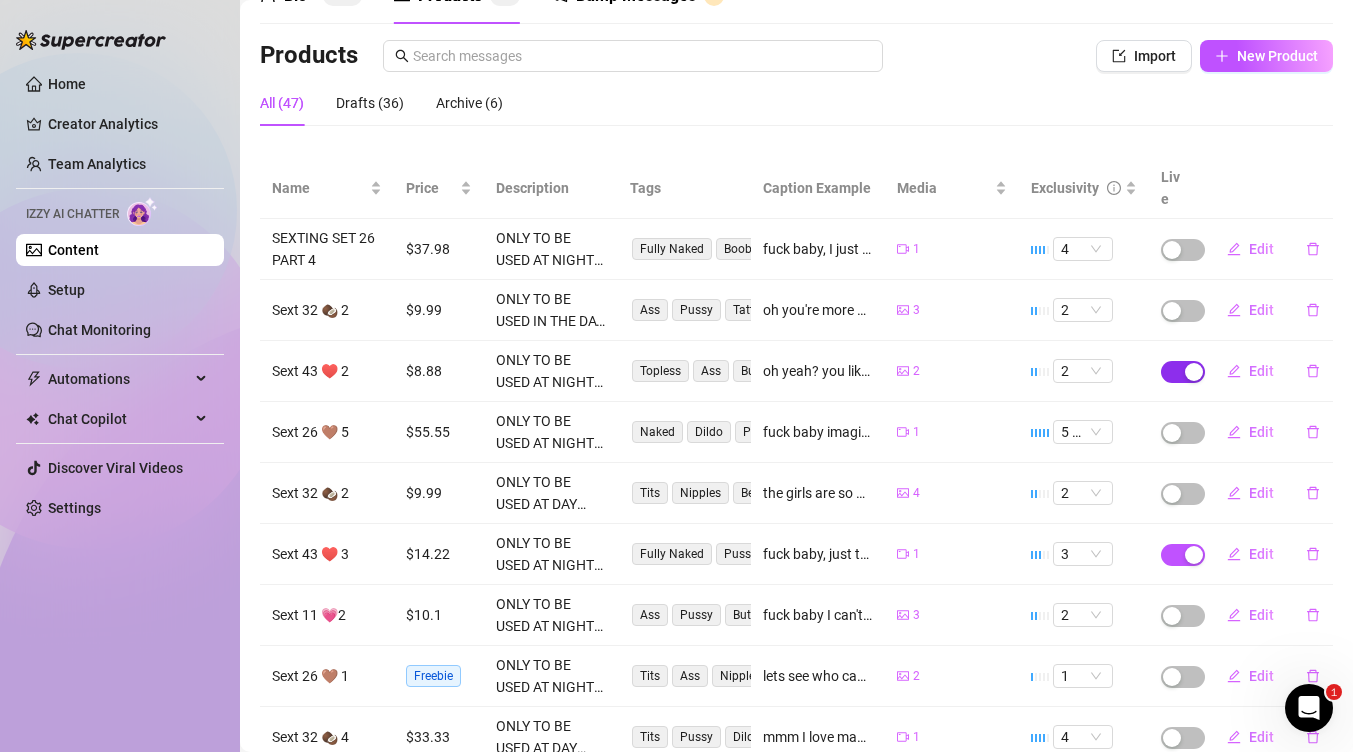 click at bounding box center [1183, 372] 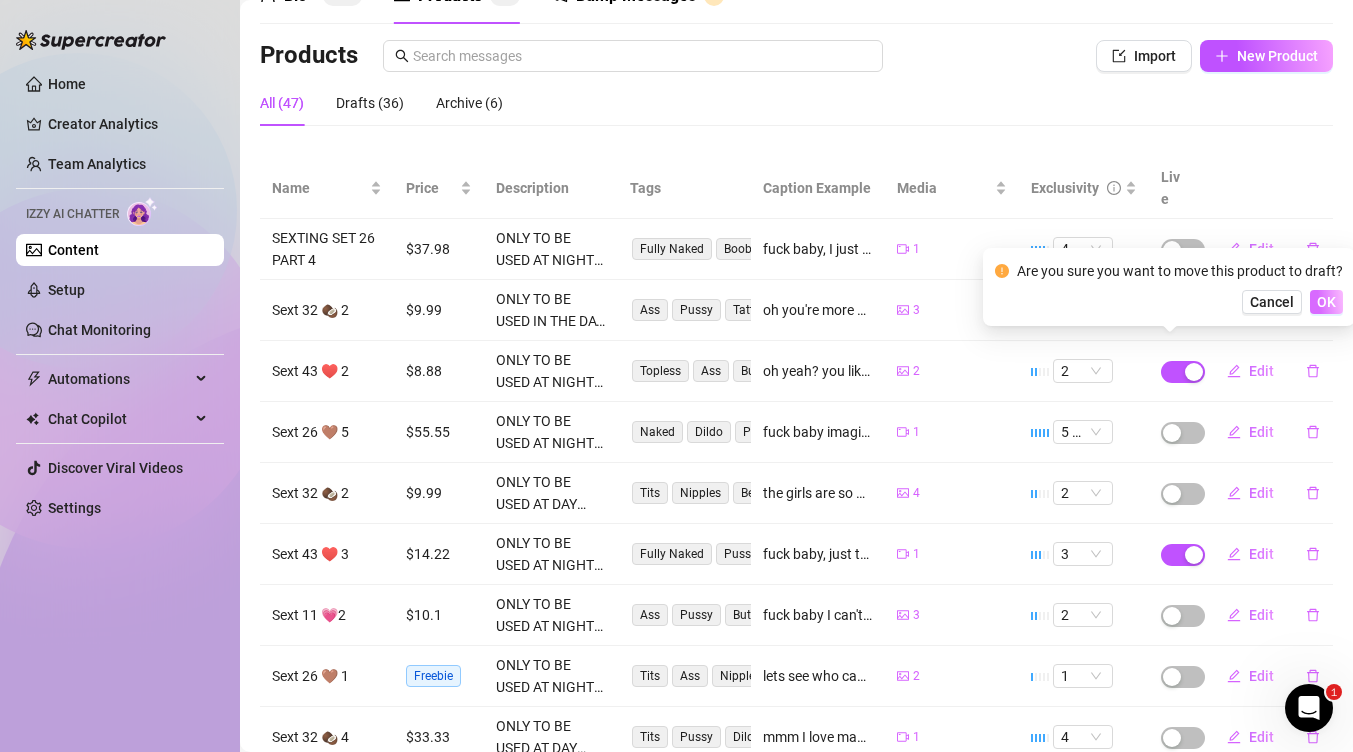 click on "OK" at bounding box center (1326, 302) 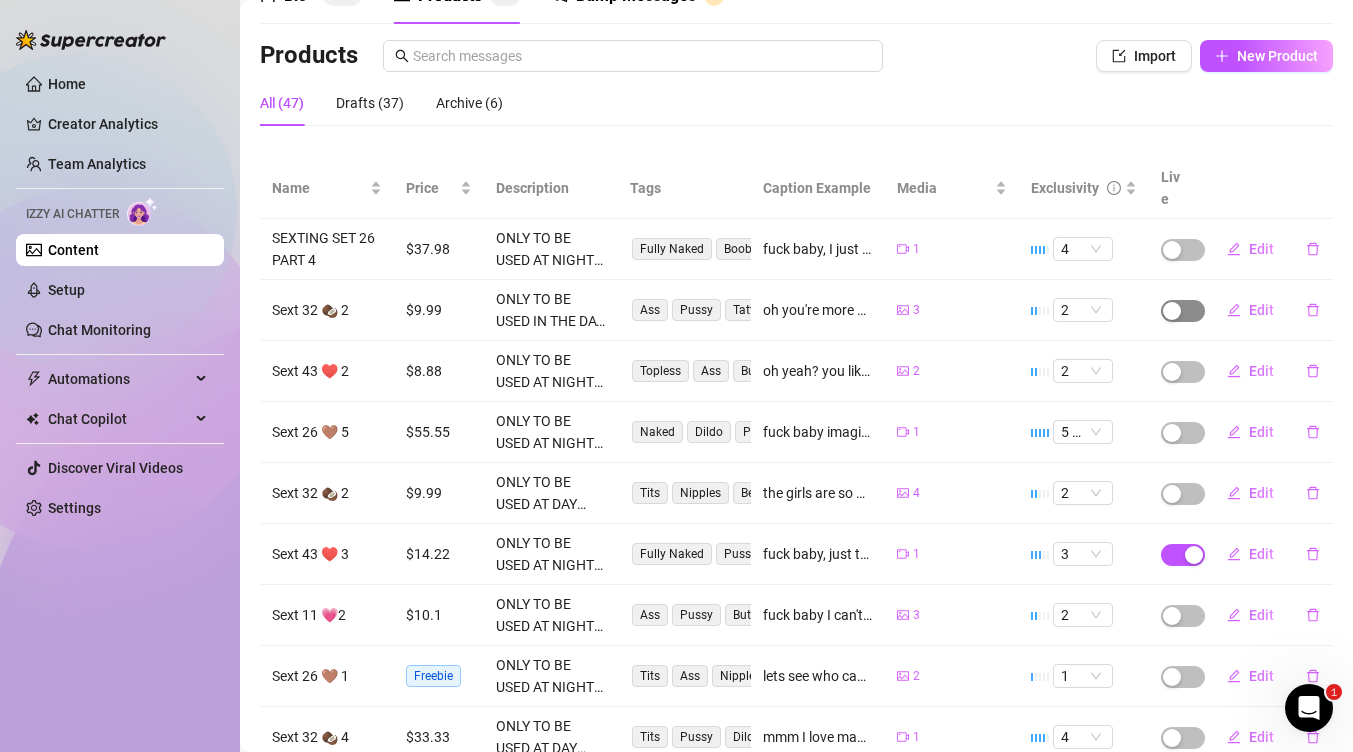 click at bounding box center [1172, 311] 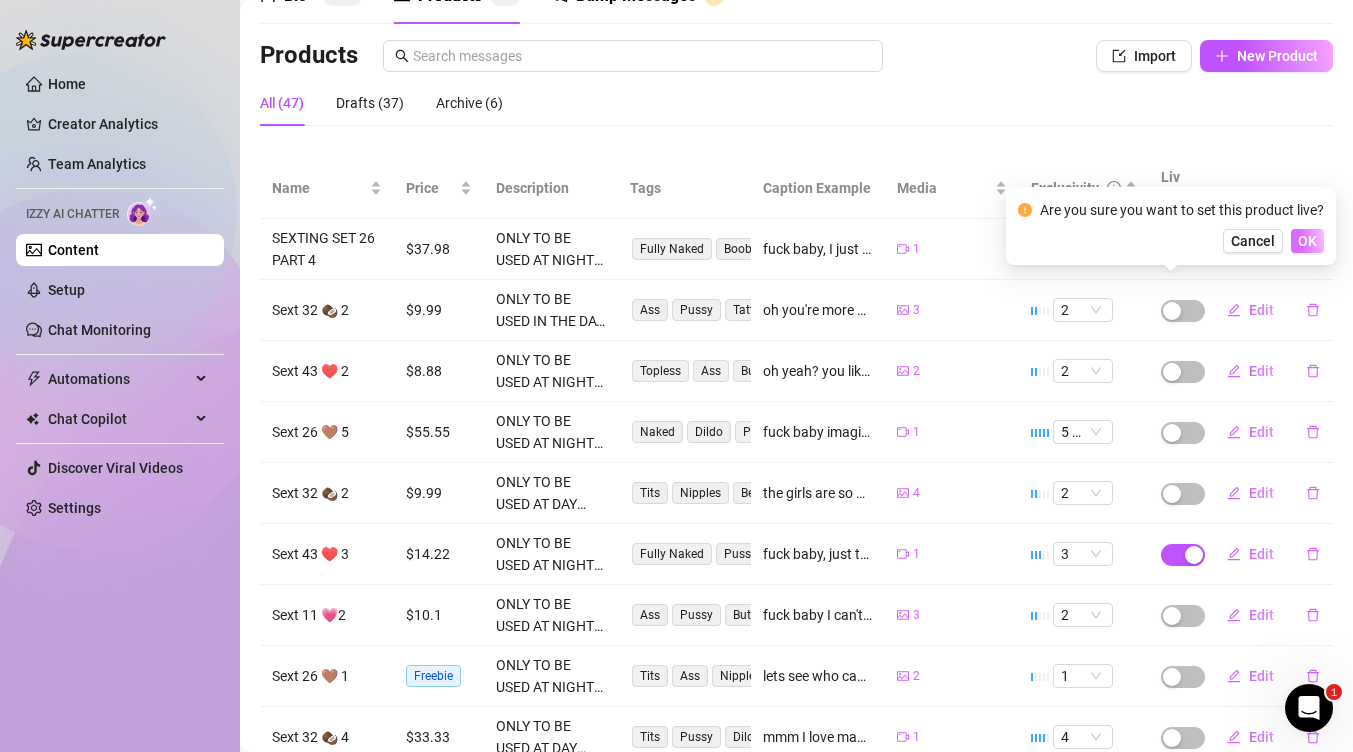 click on "OK" at bounding box center [1307, 241] 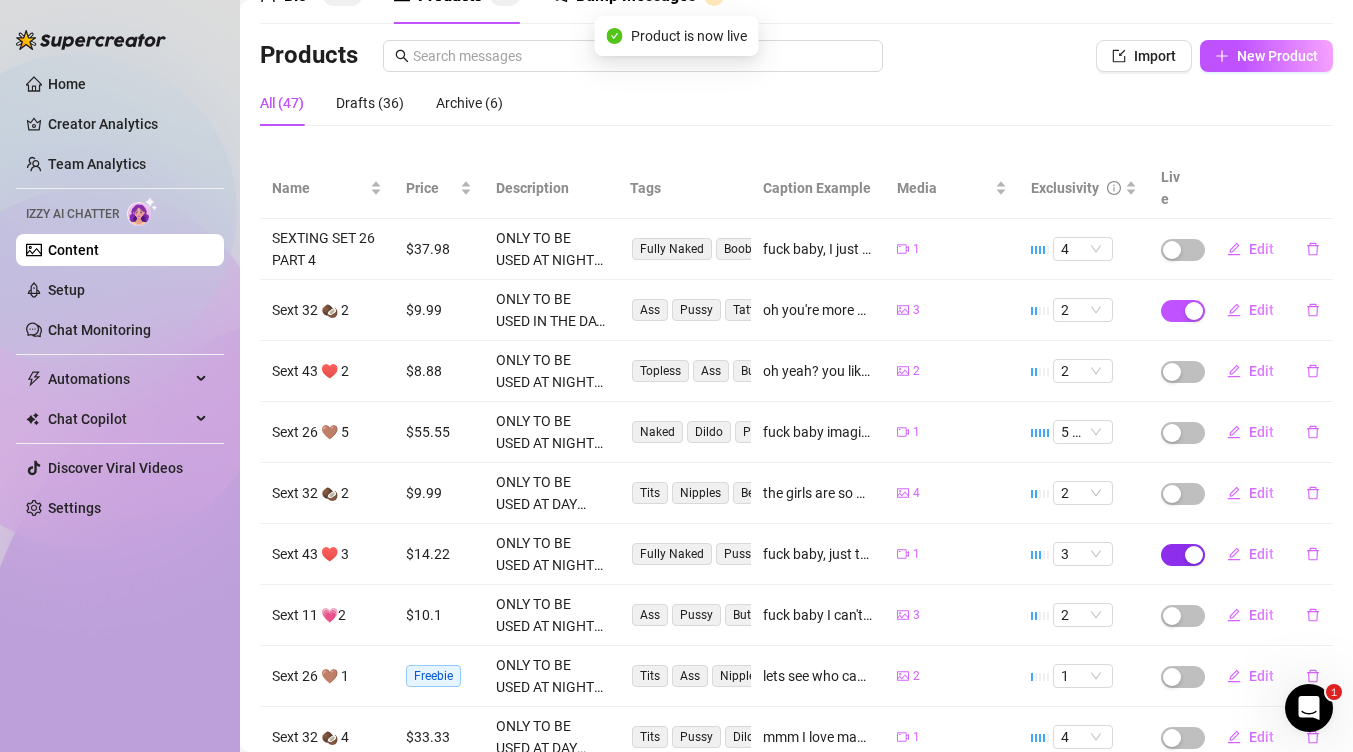 click at bounding box center (1183, 555) 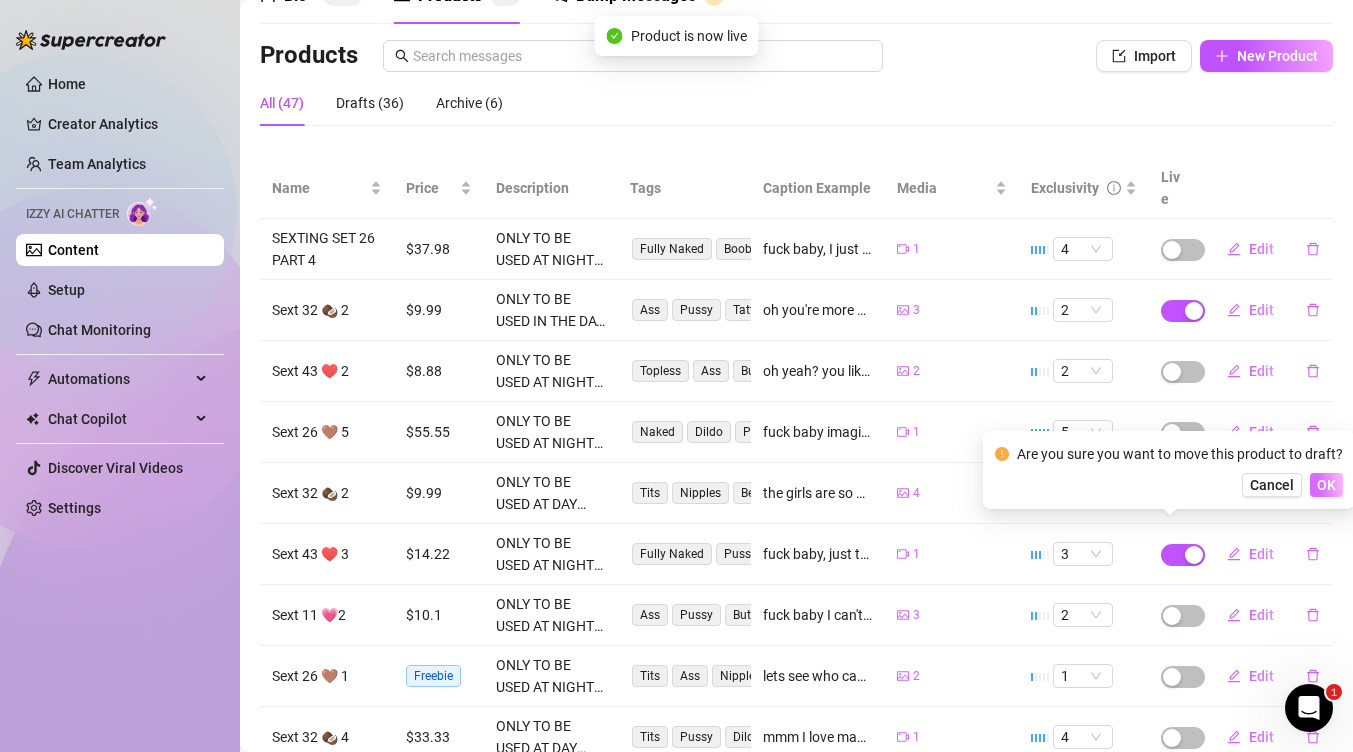 click on "OK" at bounding box center (1326, 485) 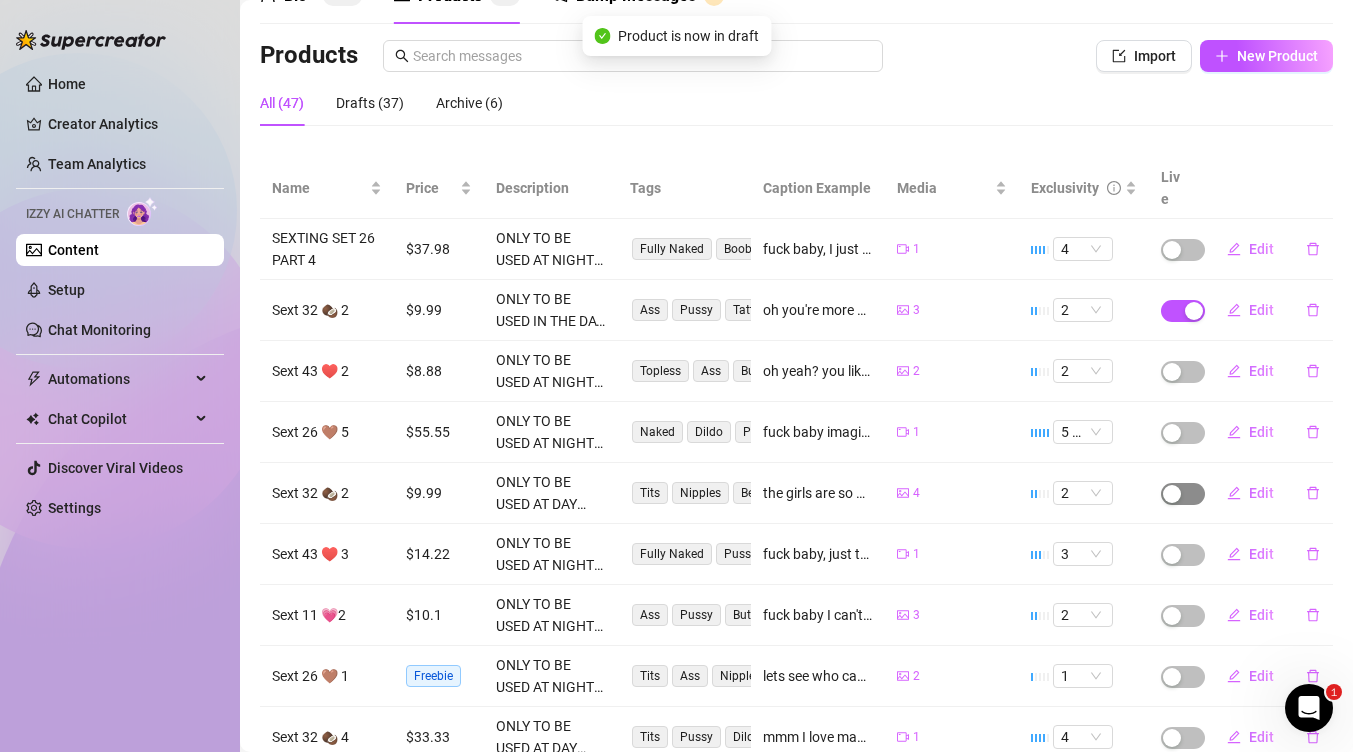 click at bounding box center (1172, 494) 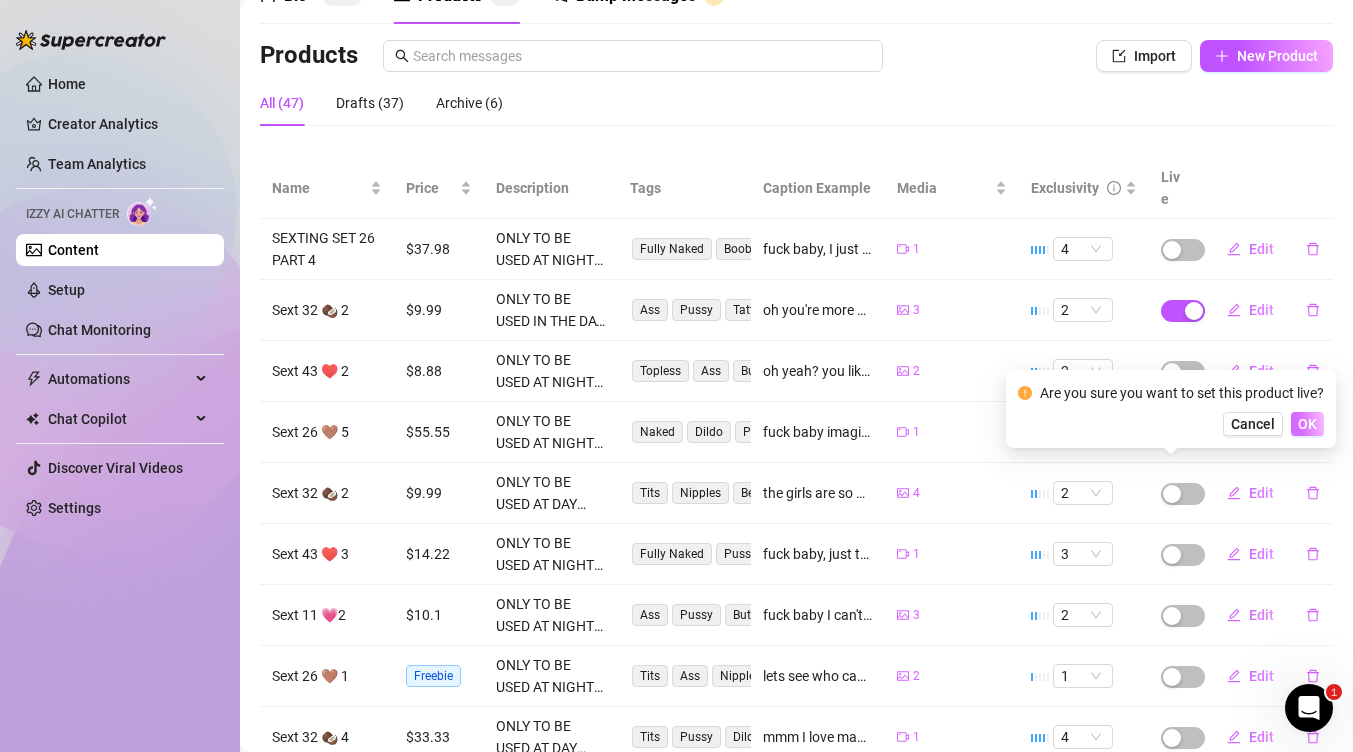 click on "OK" at bounding box center [1307, 424] 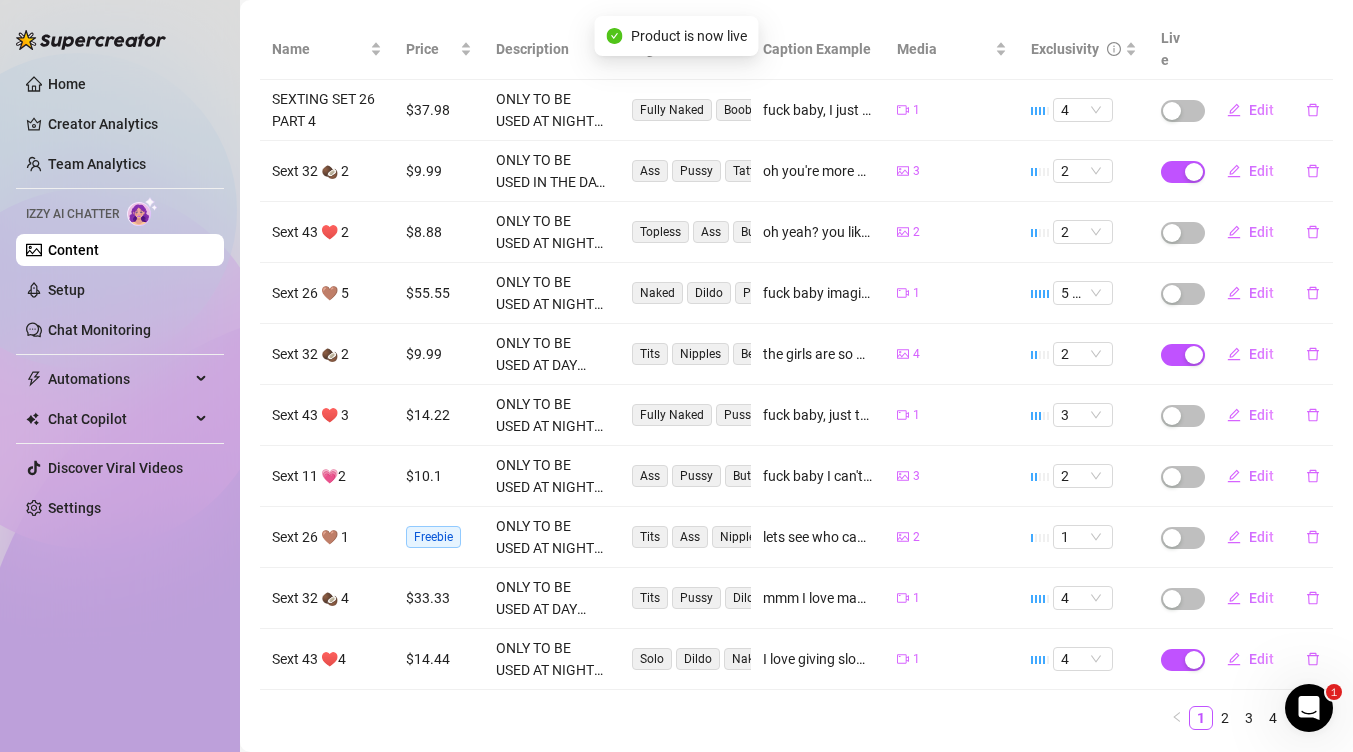 scroll, scrollTop: 281, scrollLeft: 0, axis: vertical 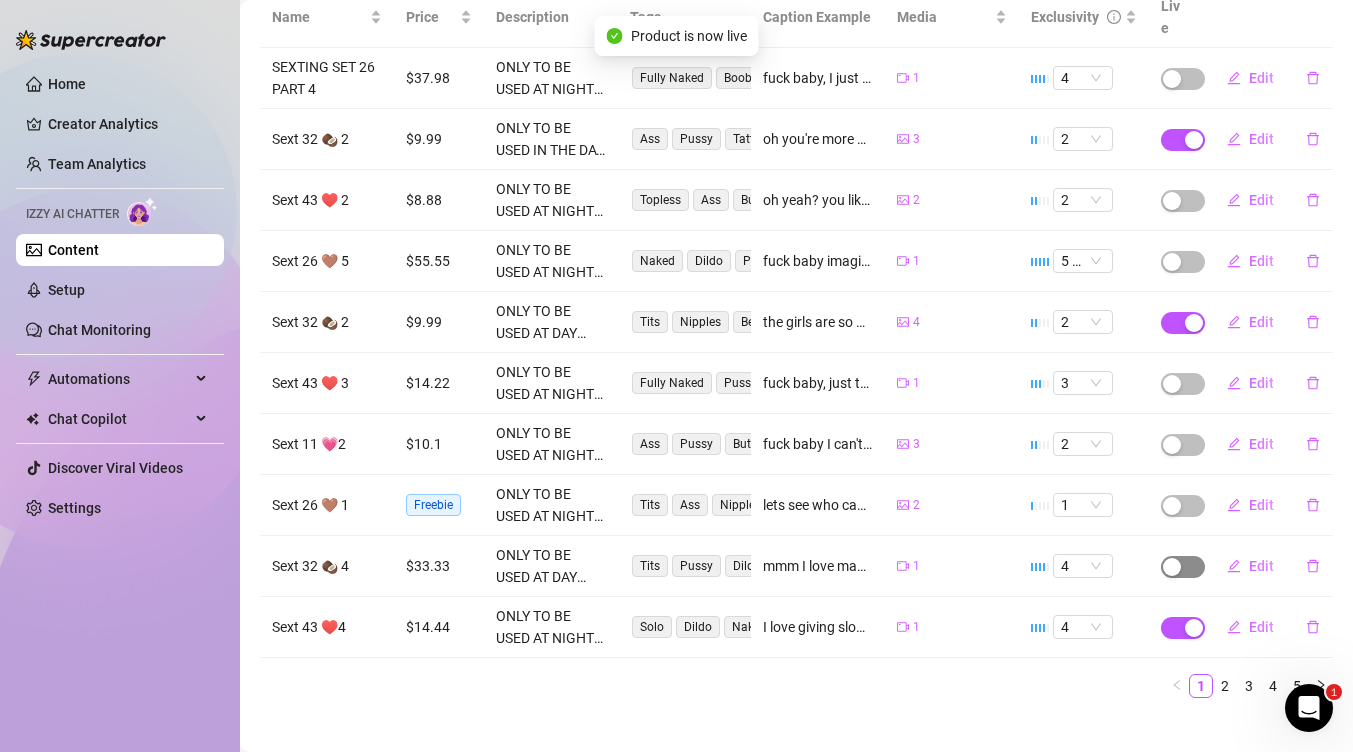 click at bounding box center [1183, 567] 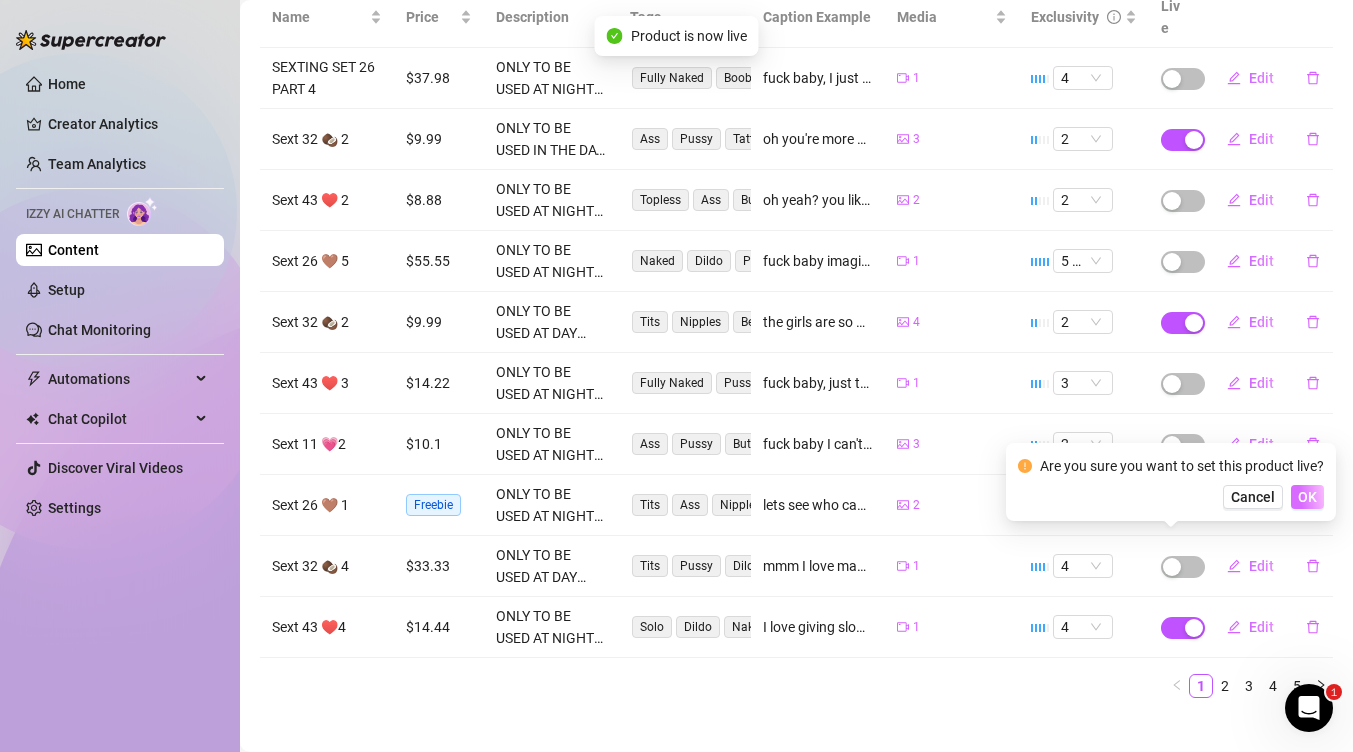 click on "OK" at bounding box center (1307, 497) 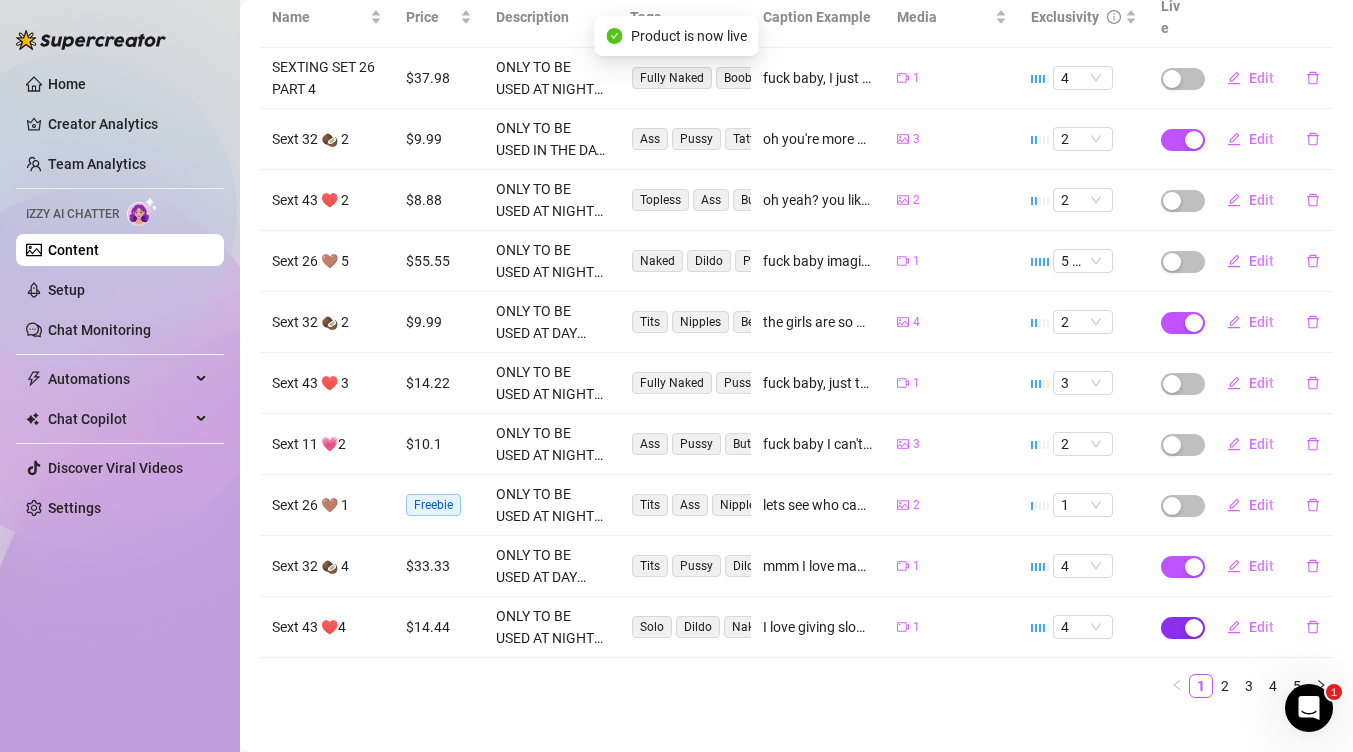 click at bounding box center [1194, 628] 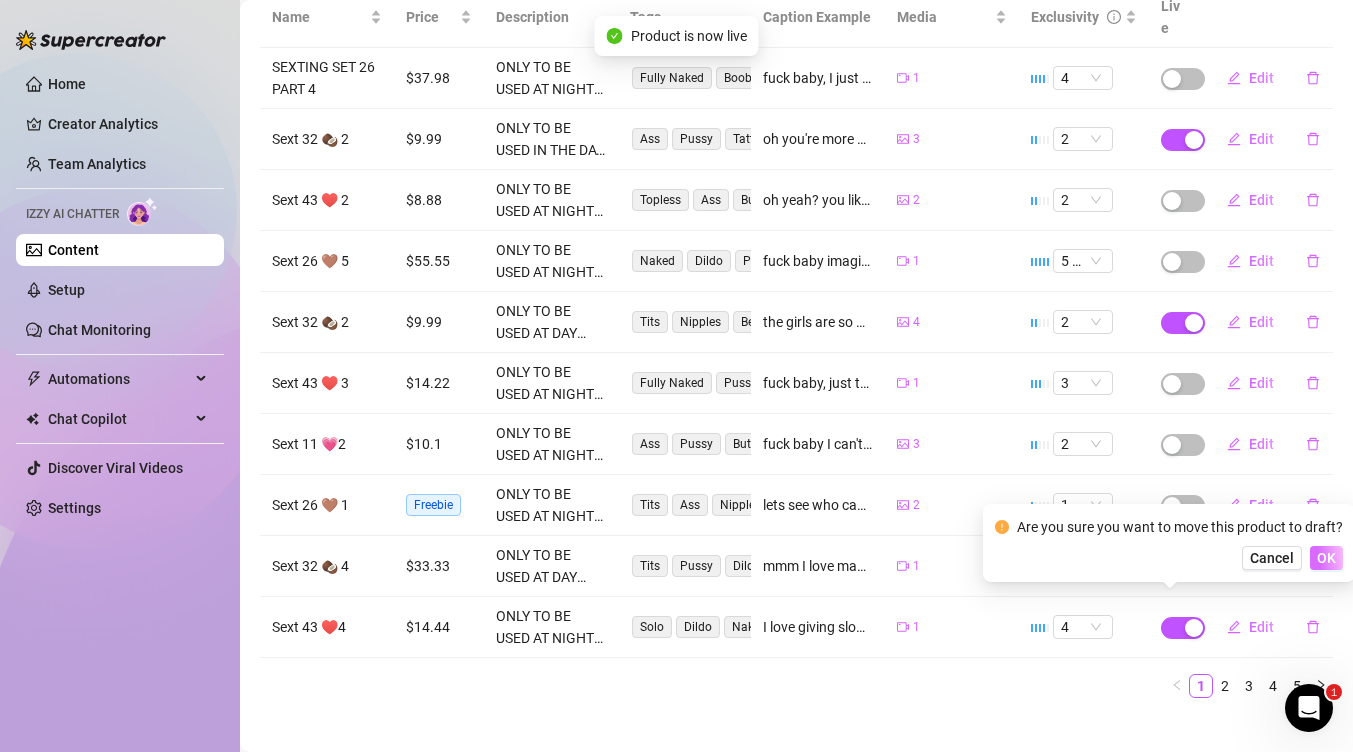 click on "OK" at bounding box center (1326, 558) 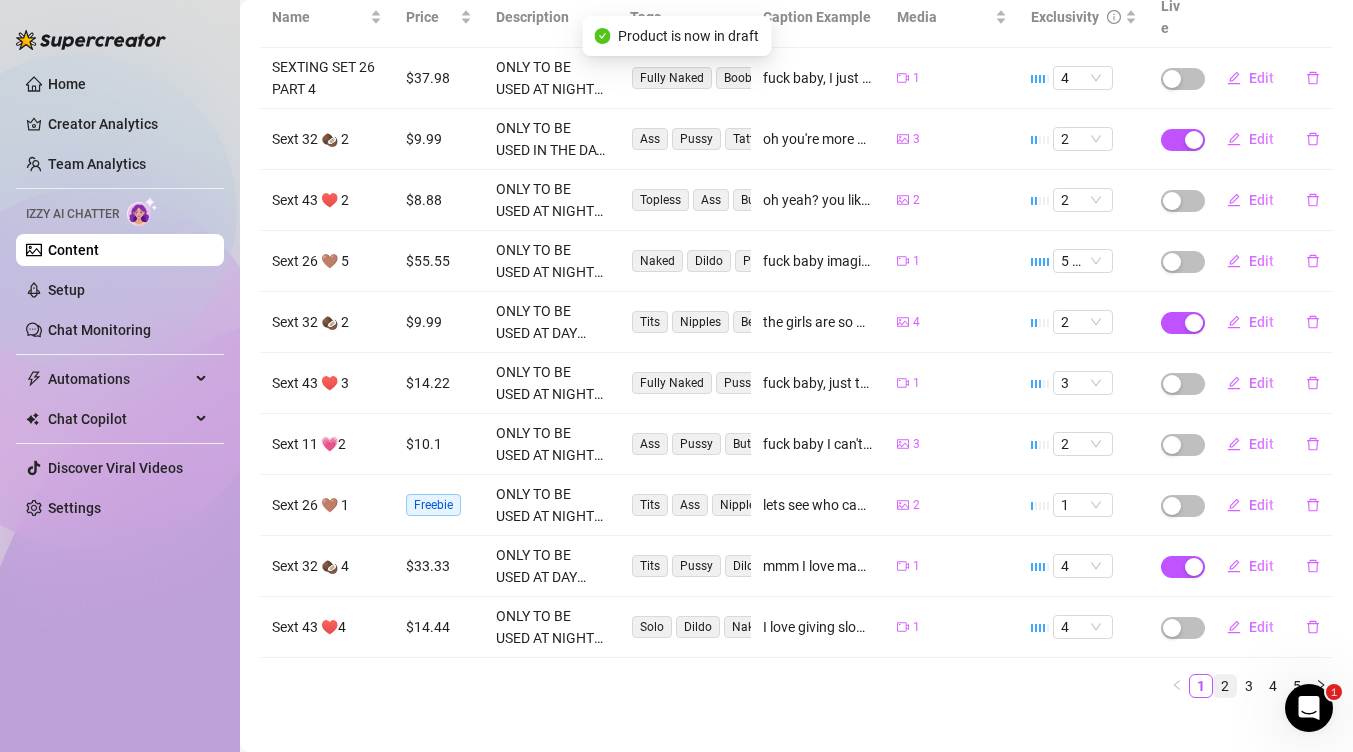 click on "2" at bounding box center (1225, 686) 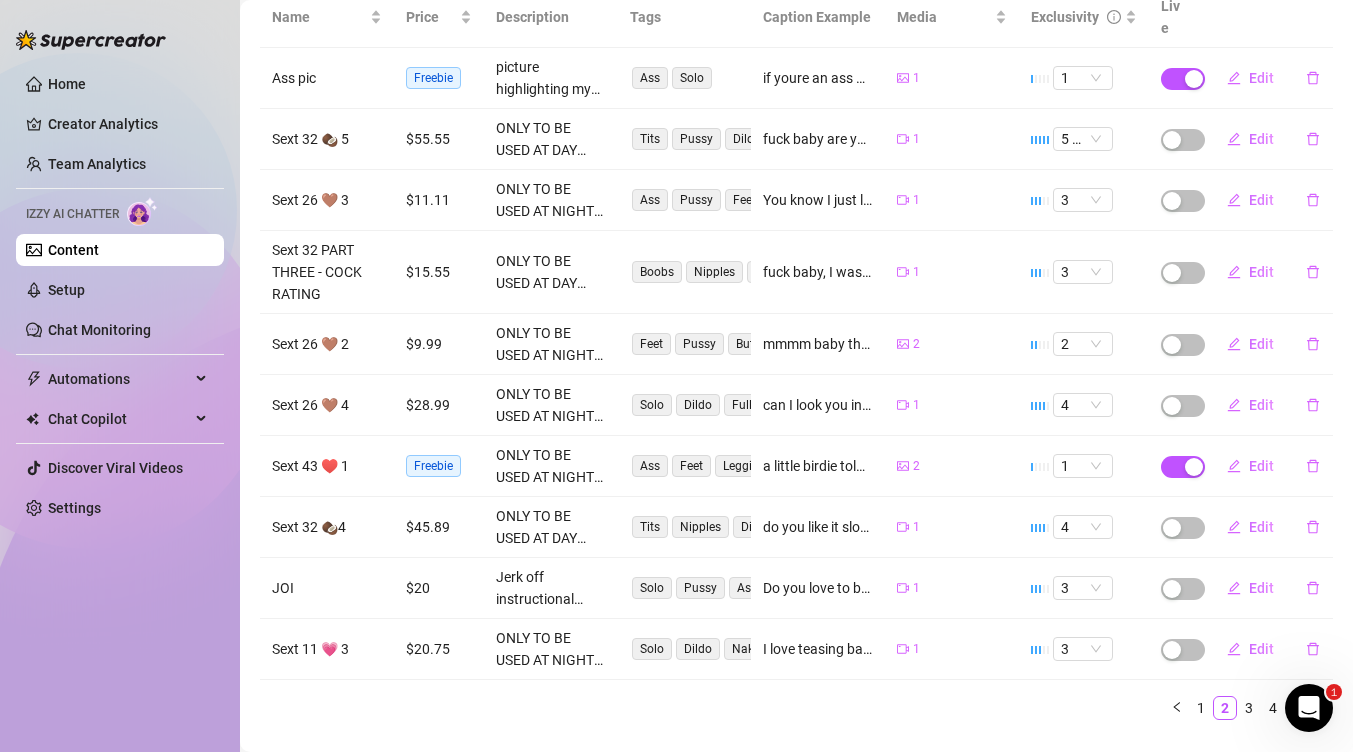 click at bounding box center (1174, 527) 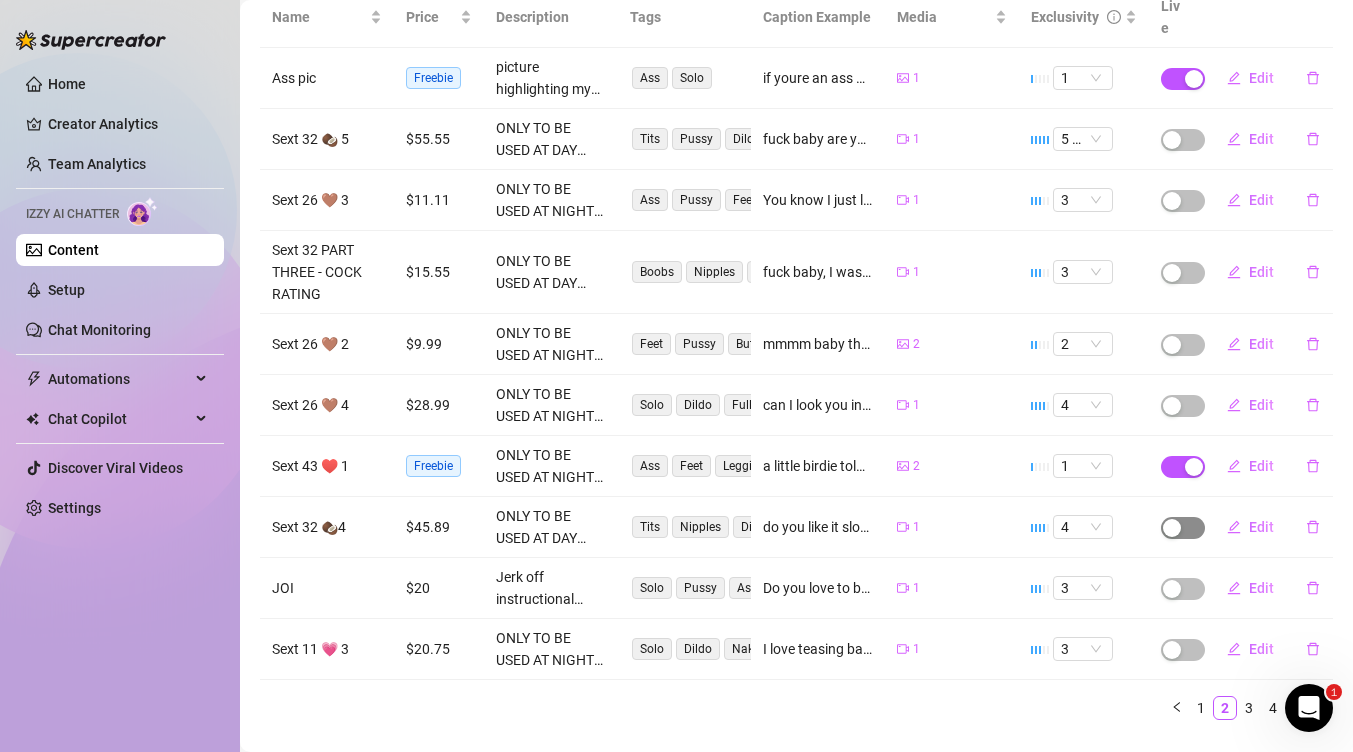click at bounding box center [1172, 528] 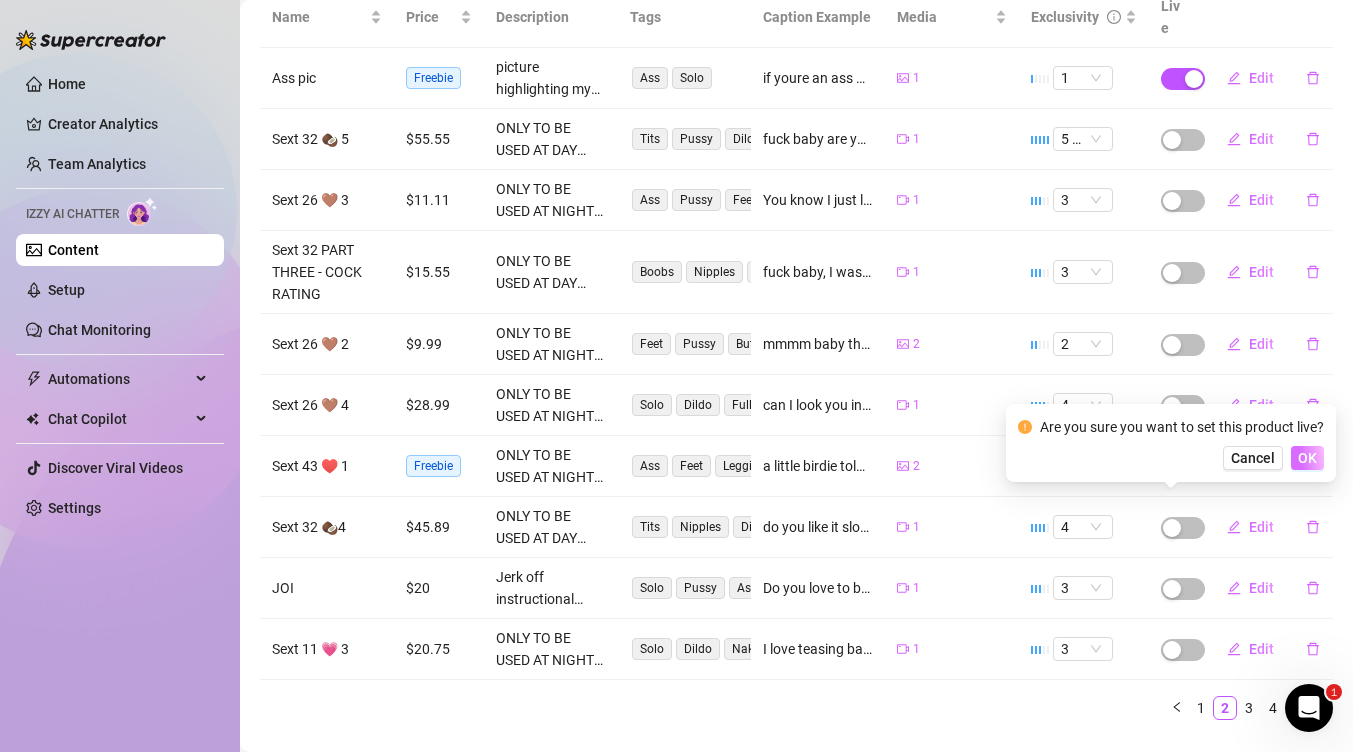 click on "OK" at bounding box center (1307, 458) 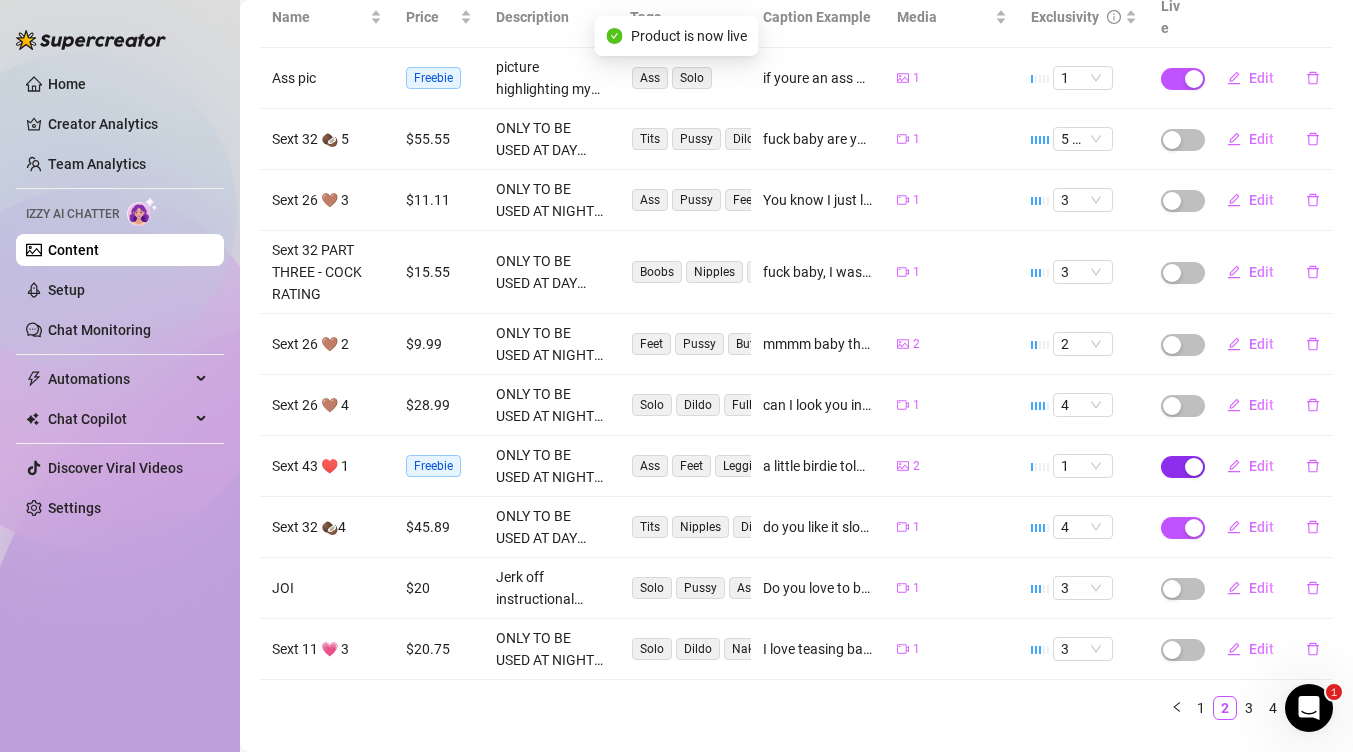 click at bounding box center [1183, 467] 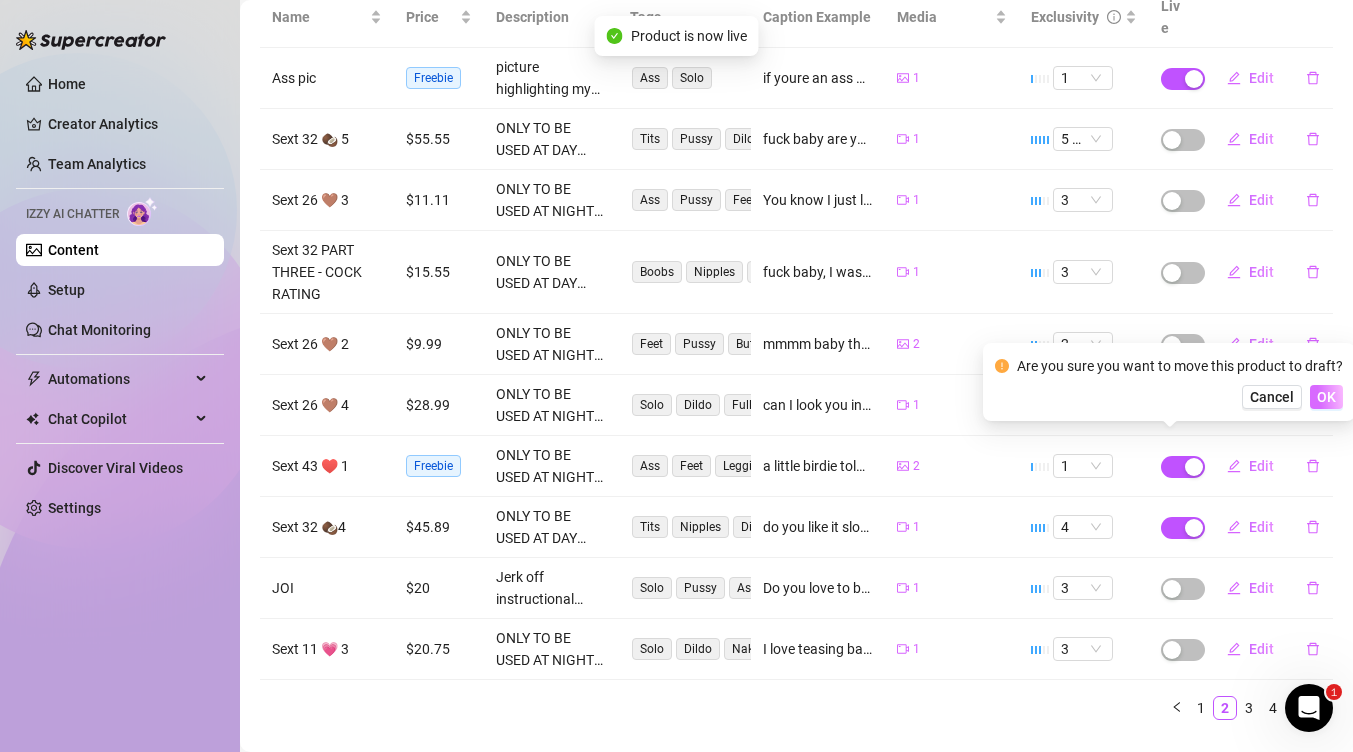click on "OK" at bounding box center (1326, 397) 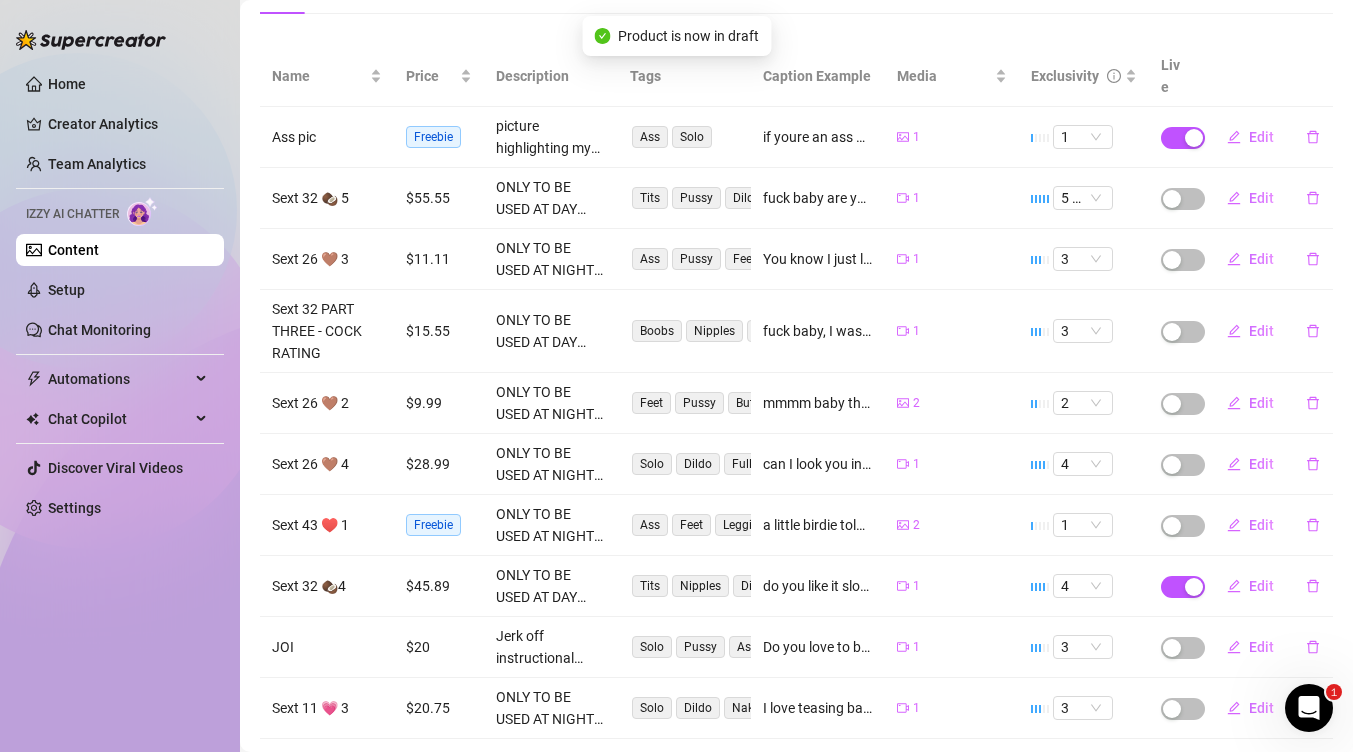 scroll, scrollTop: 220, scrollLeft: 0, axis: vertical 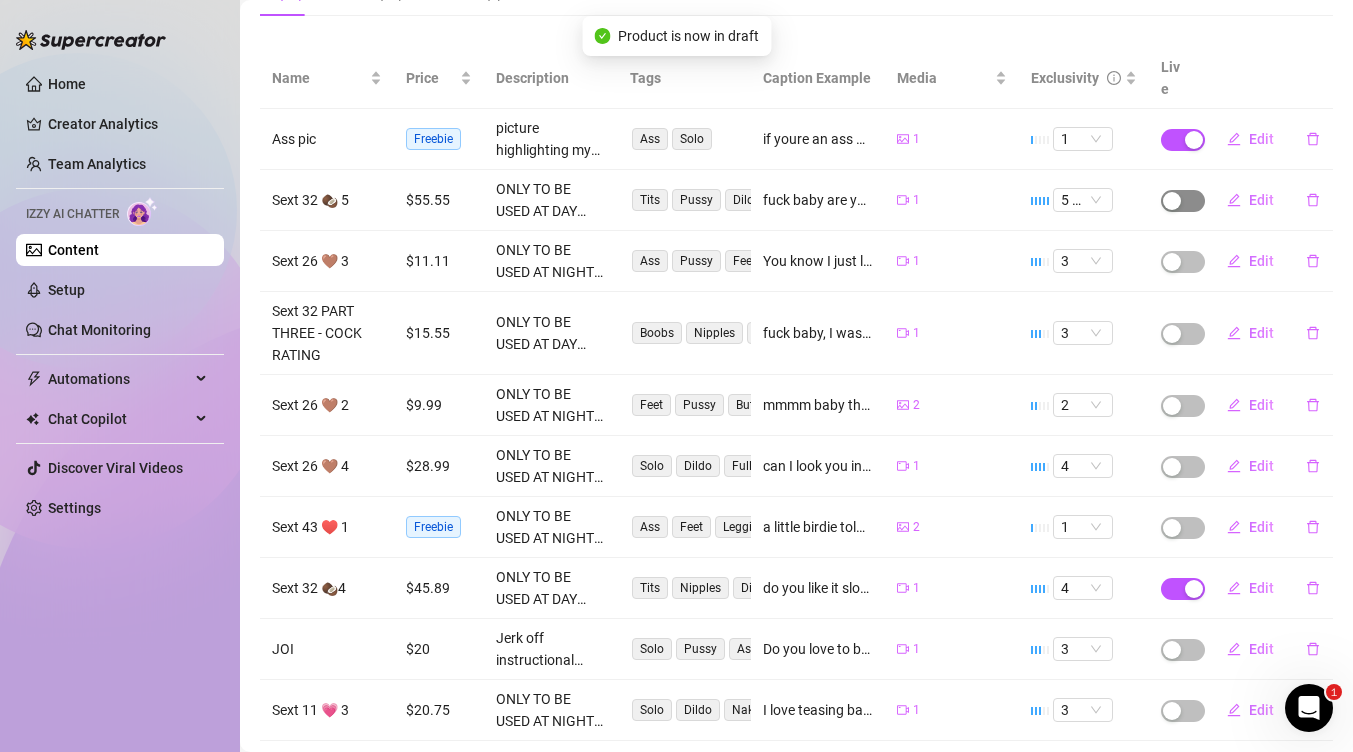 click at bounding box center (1172, 201) 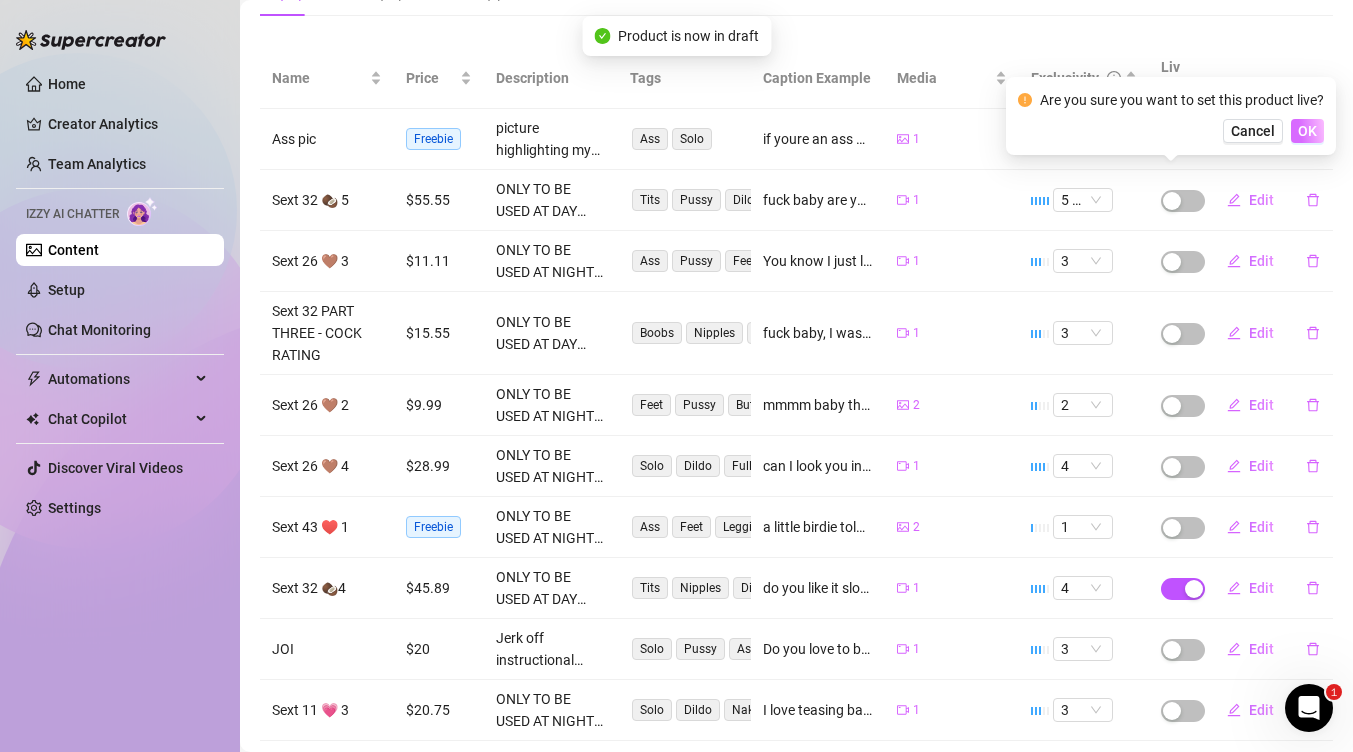 click on "OK" at bounding box center [1307, 131] 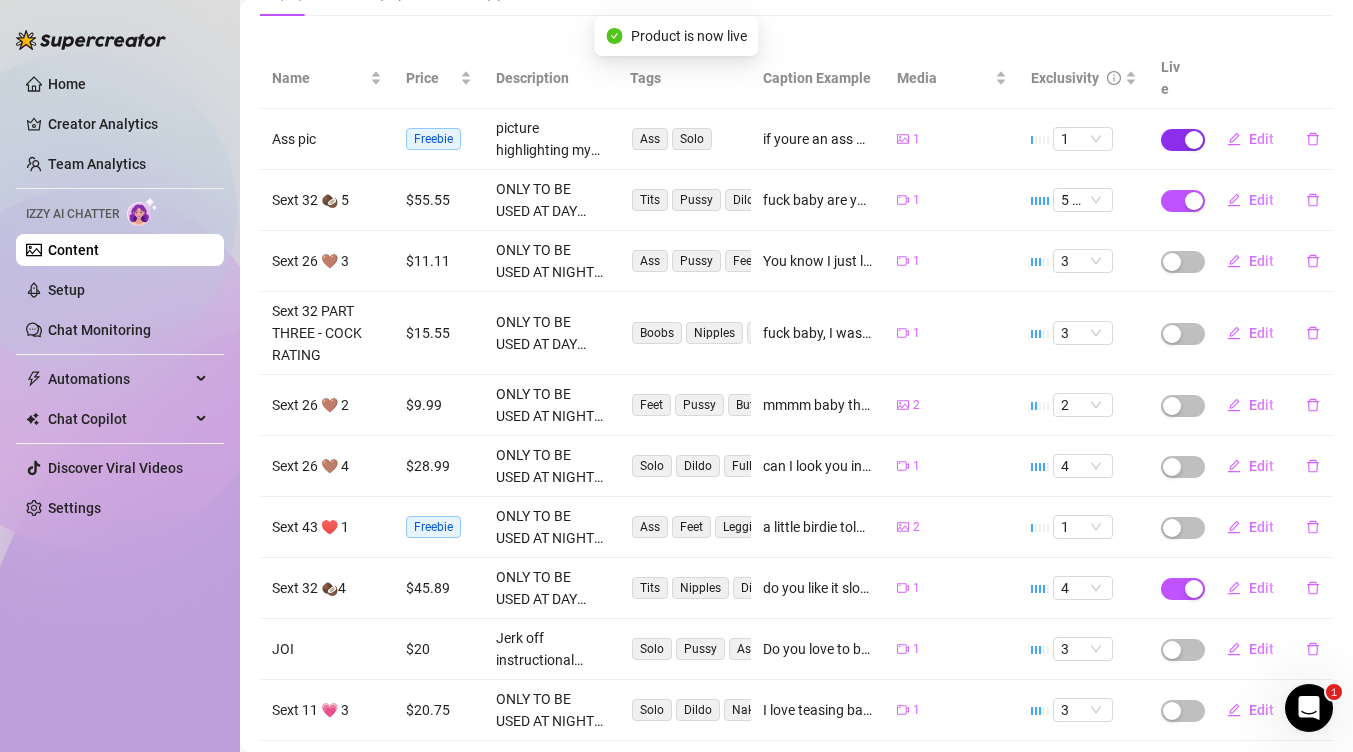 click at bounding box center [1183, 140] 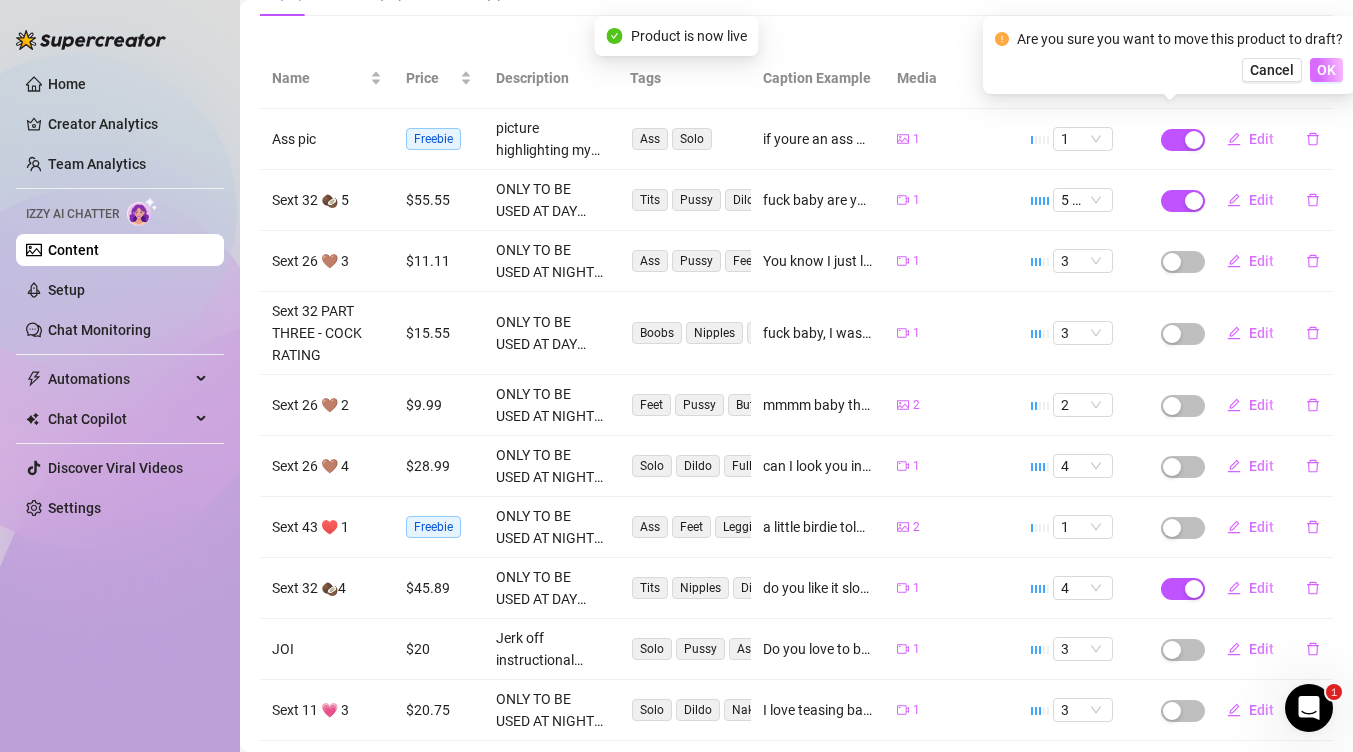 click on "OK" at bounding box center [1326, 70] 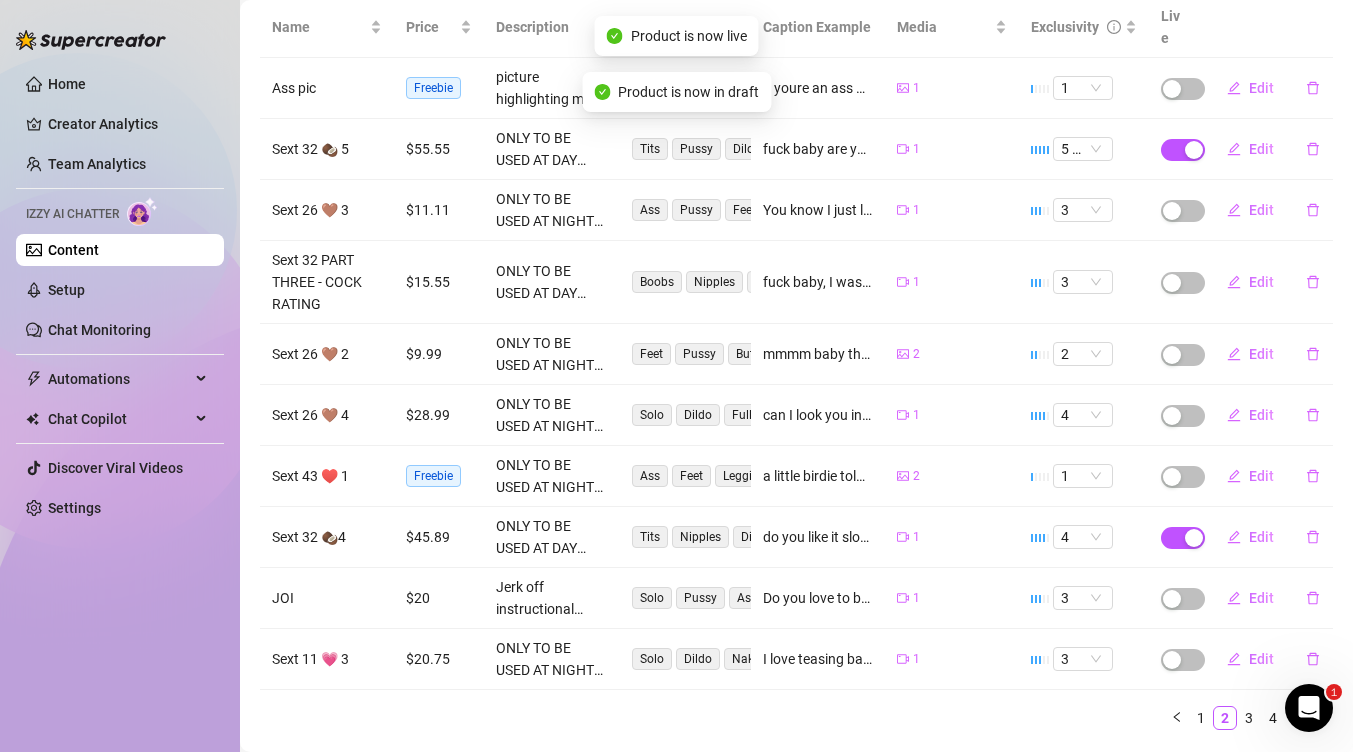 scroll, scrollTop: 275, scrollLeft: 0, axis: vertical 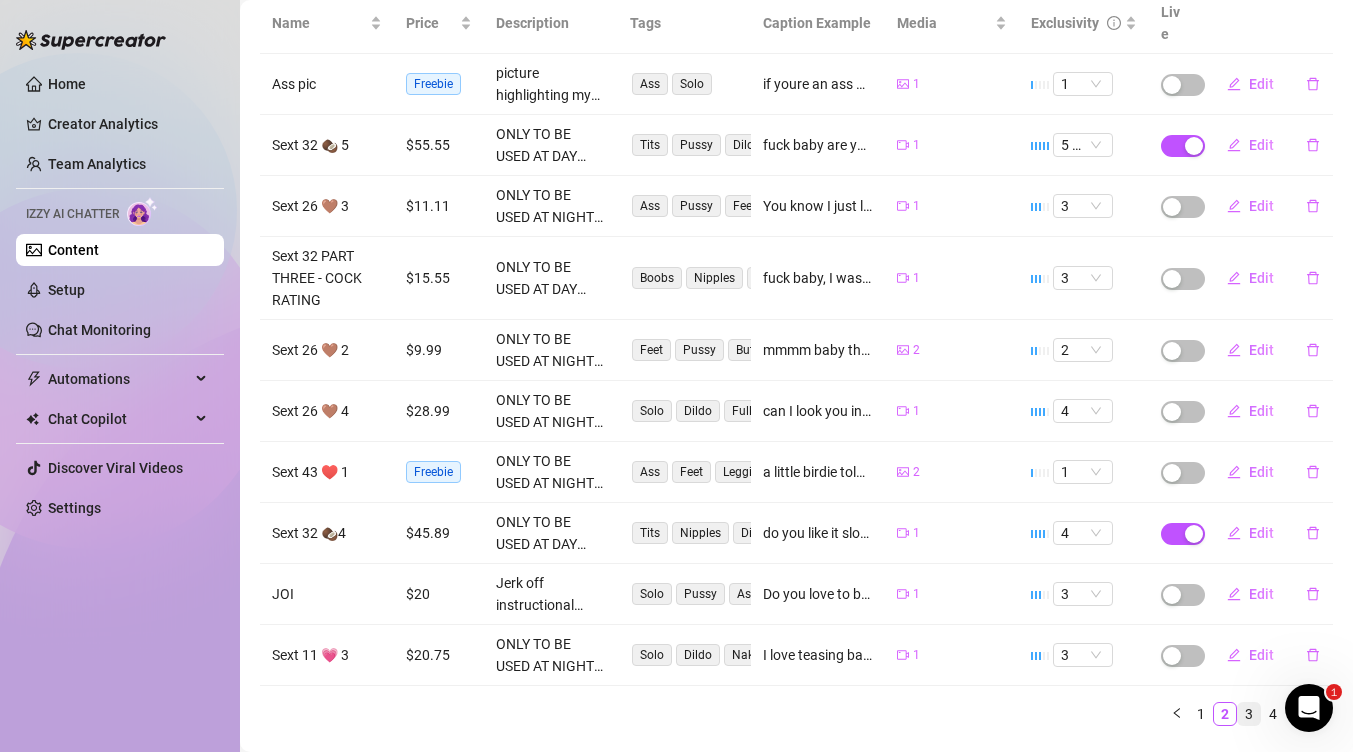 click on "3" at bounding box center [1249, 714] 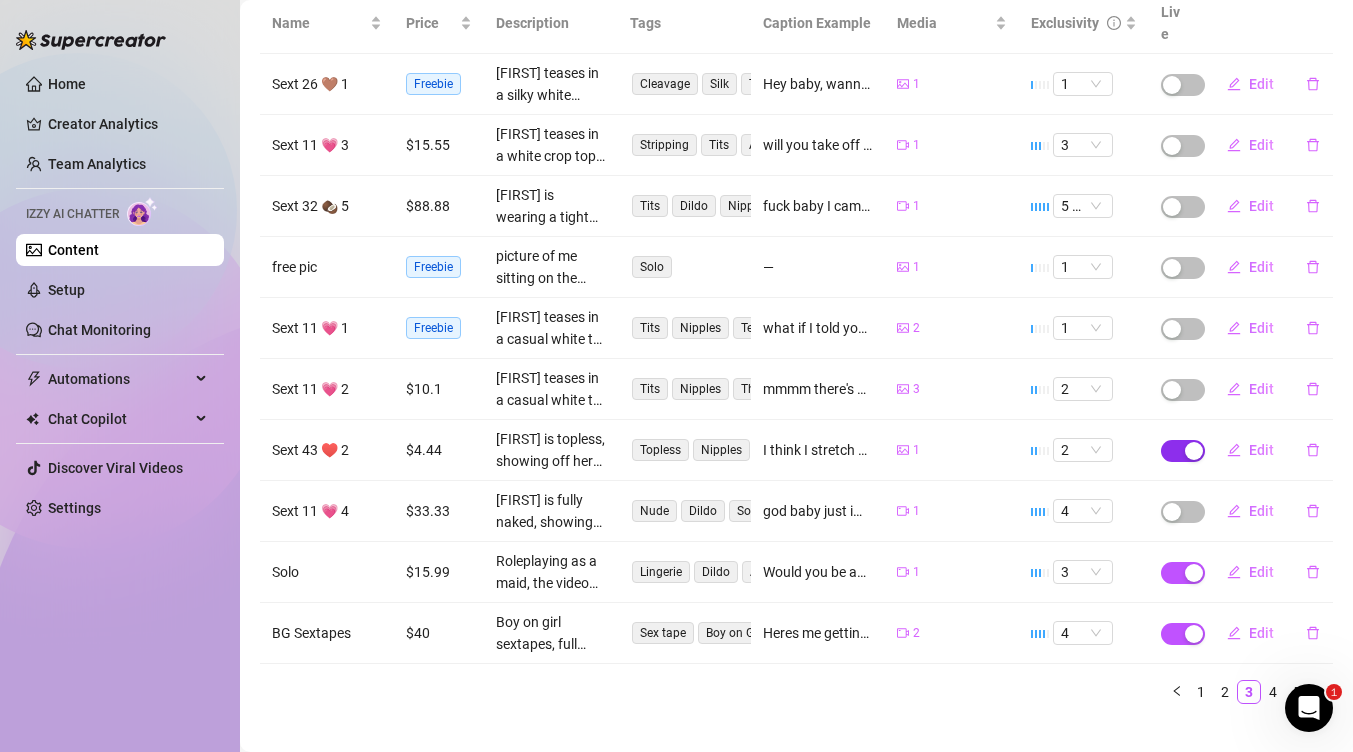 click at bounding box center [1194, 451] 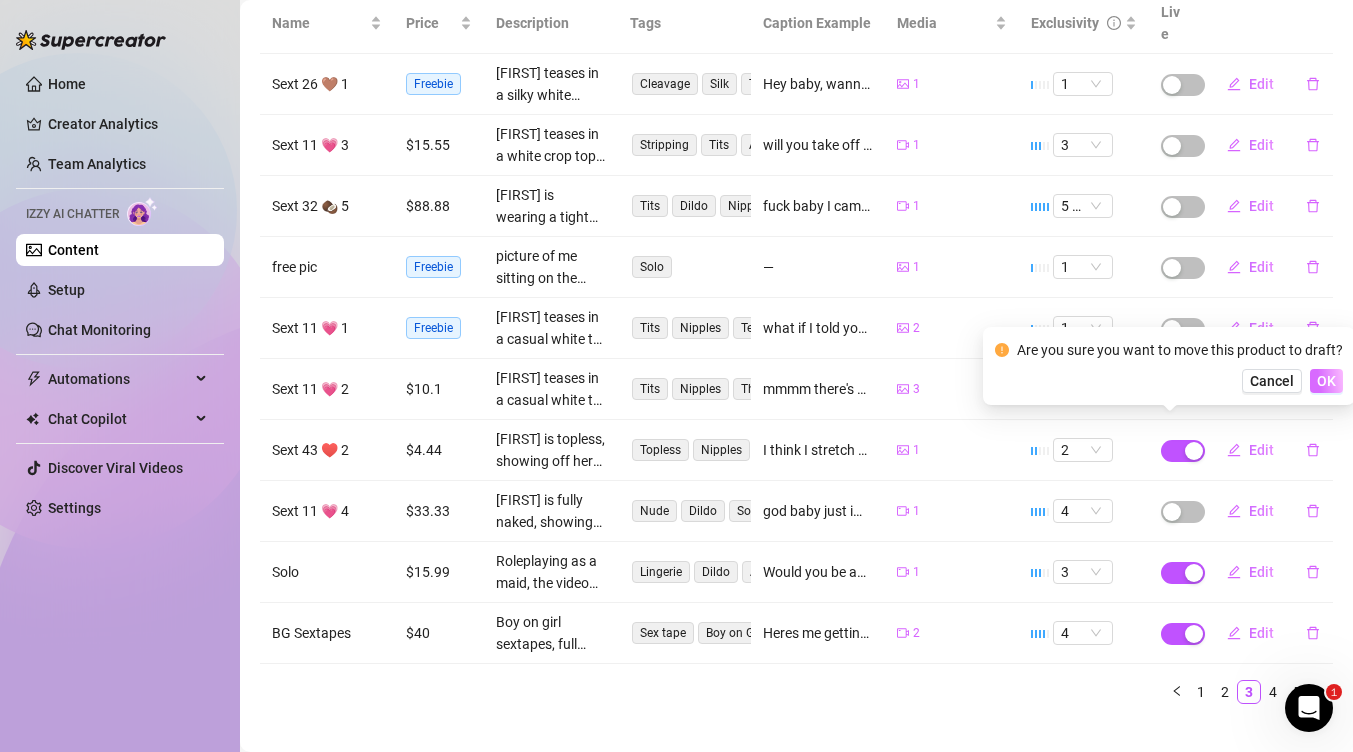 click on "OK" at bounding box center (1326, 381) 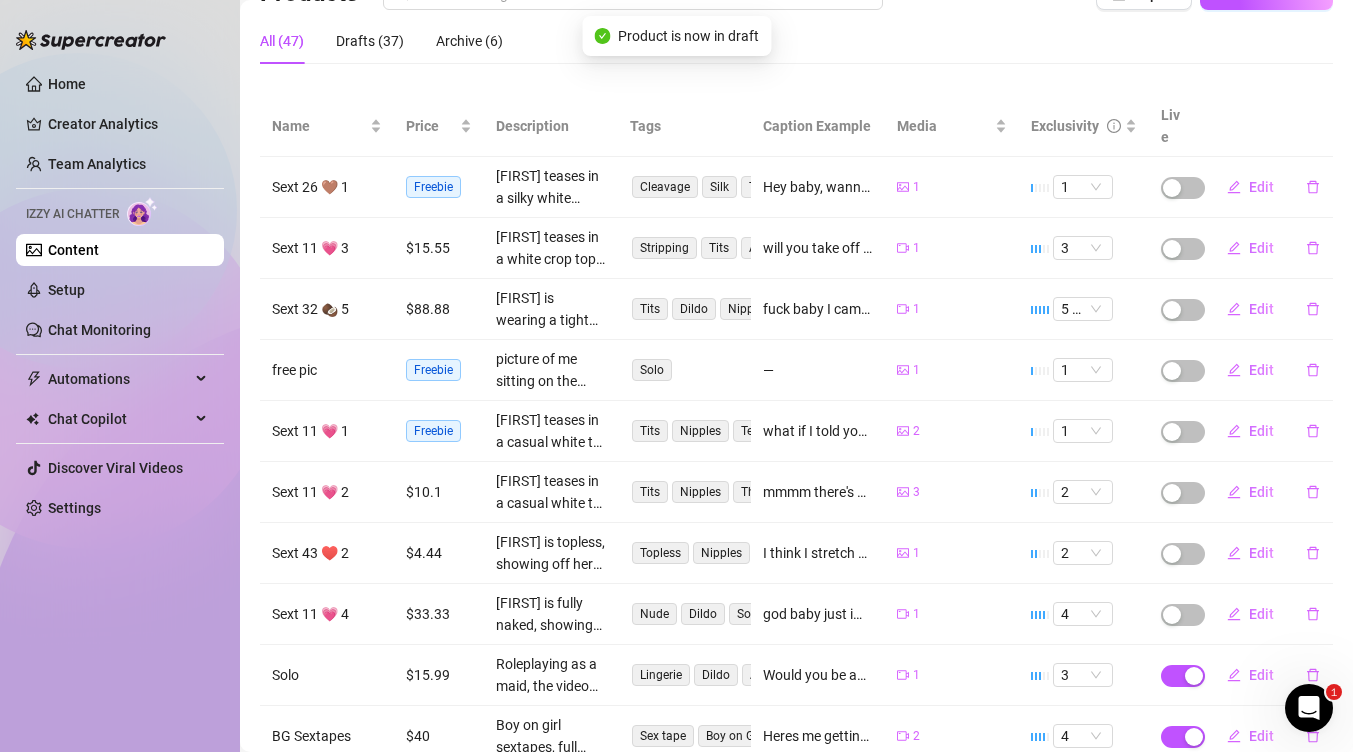 scroll, scrollTop: 171, scrollLeft: 0, axis: vertical 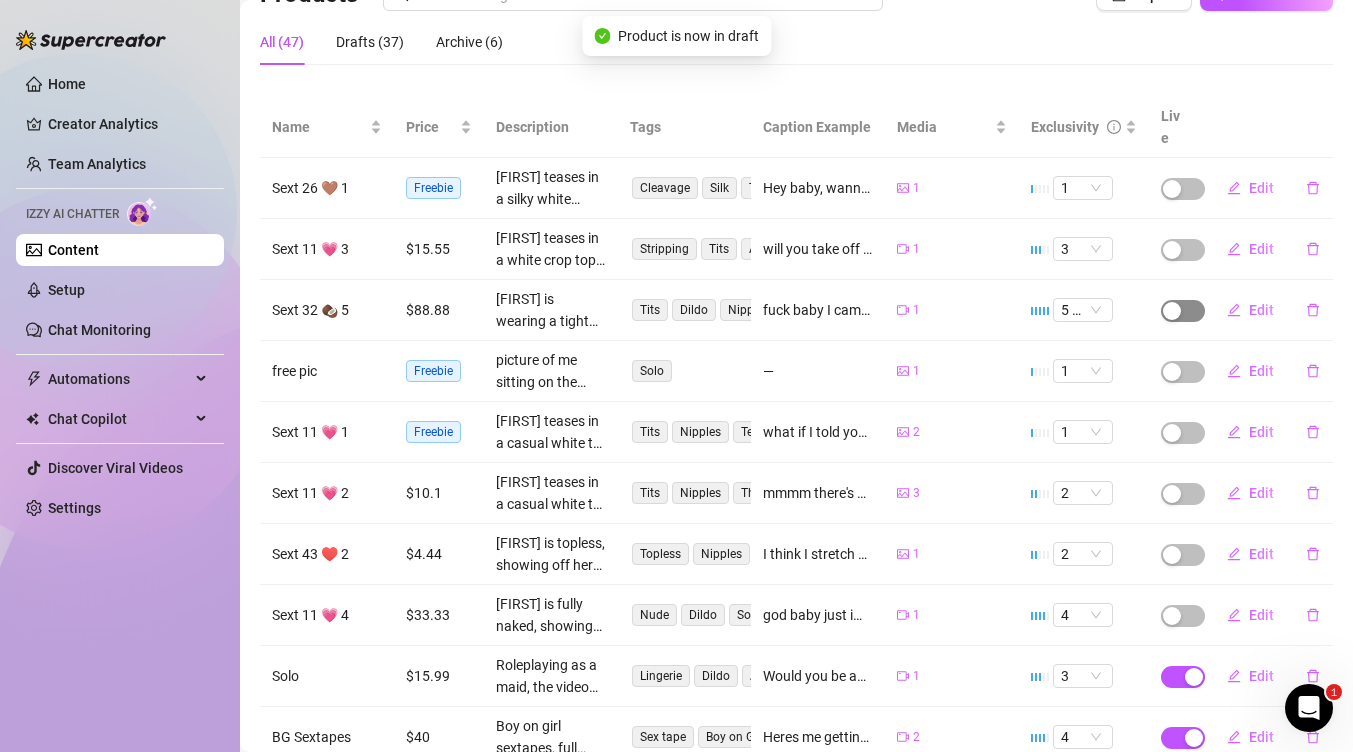 click at bounding box center [1172, 311] 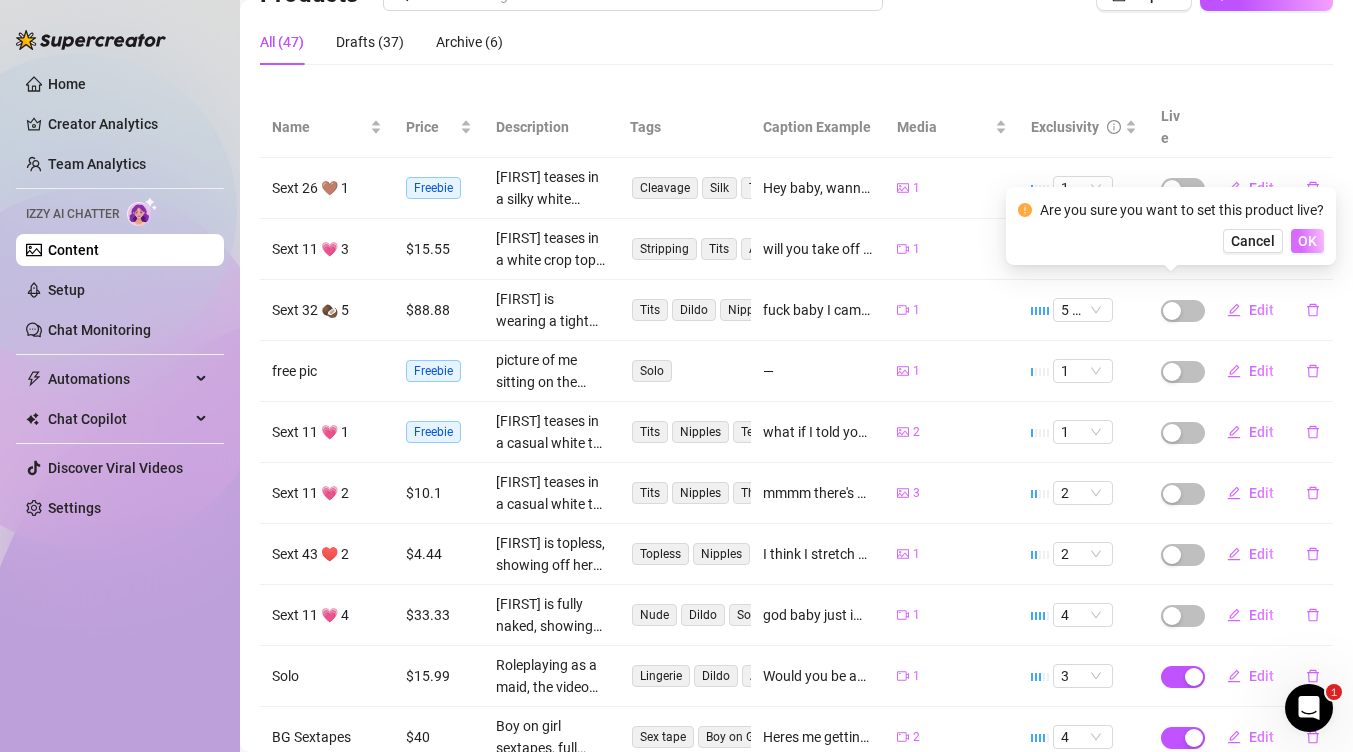 click on "OK" at bounding box center [1307, 241] 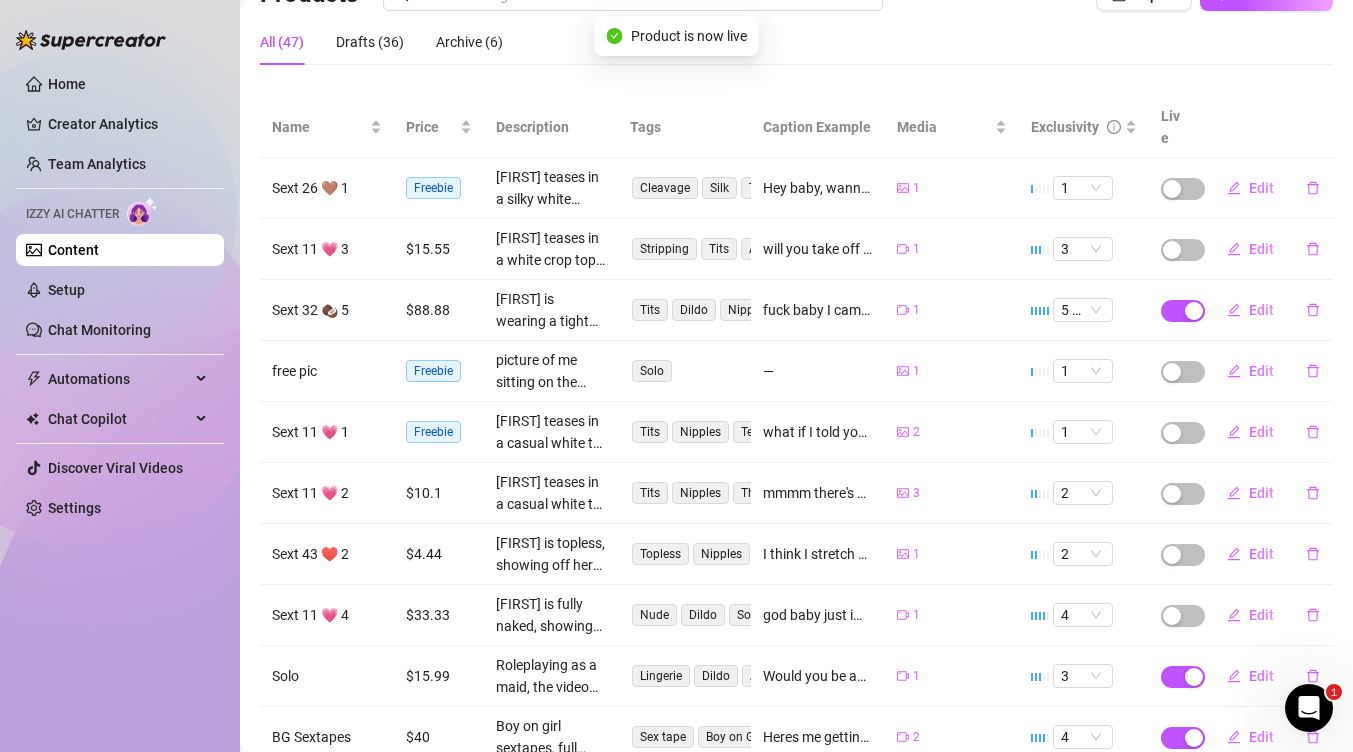 scroll, scrollTop: 281, scrollLeft: 0, axis: vertical 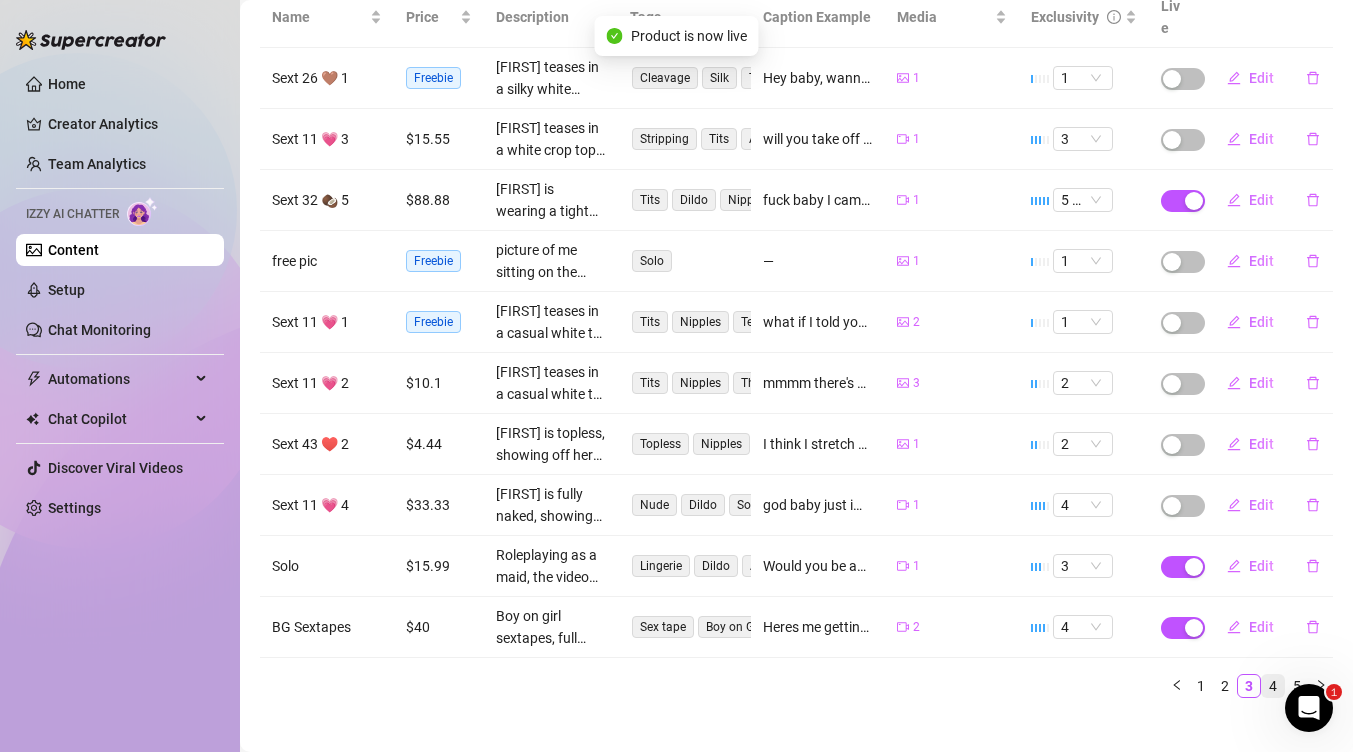 click on "4" at bounding box center (1273, 686) 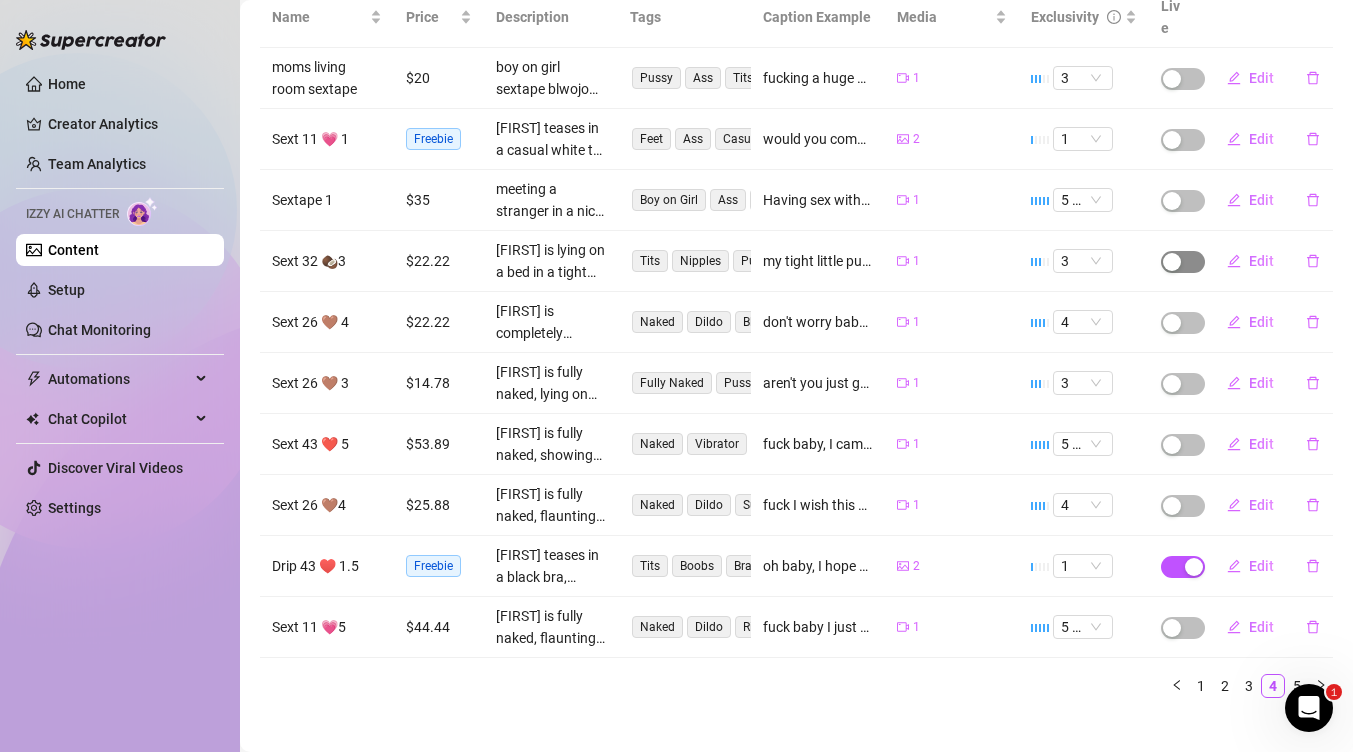 click at bounding box center [1172, 262] 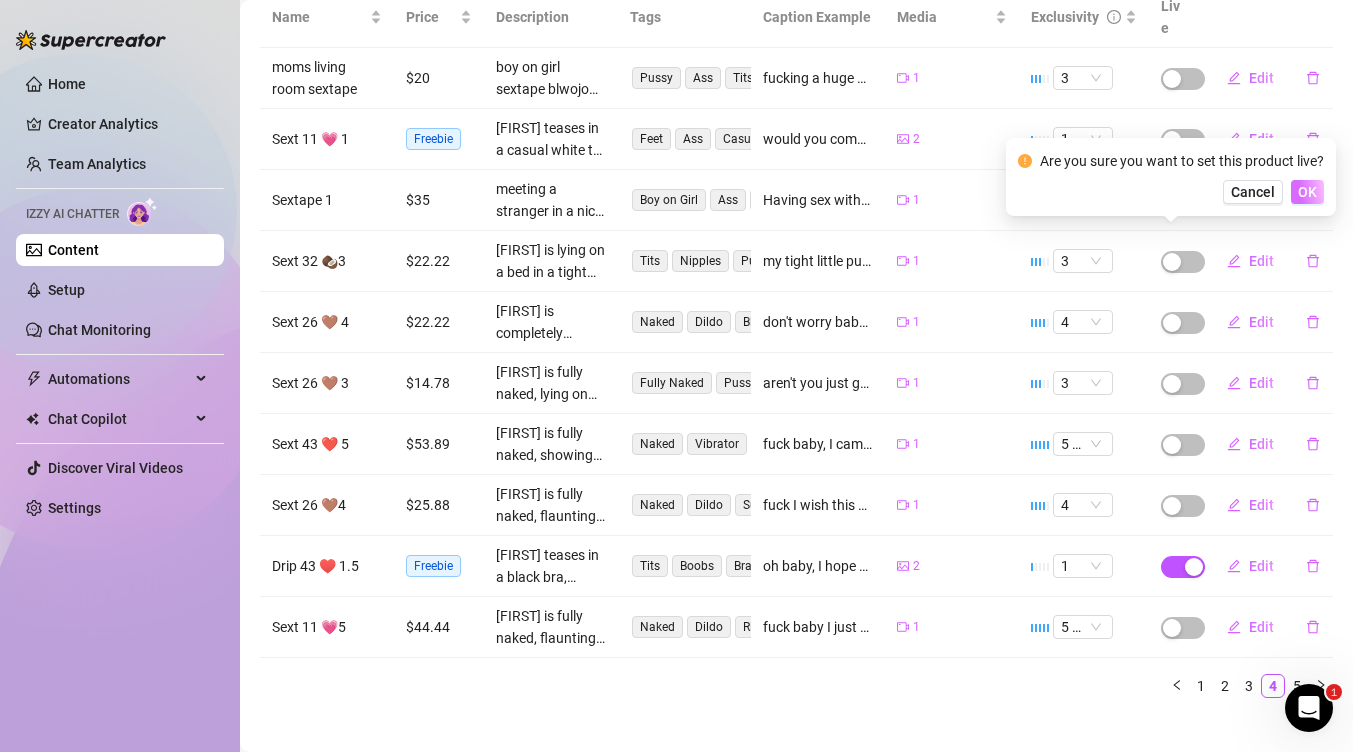 click on "OK" at bounding box center [1307, 192] 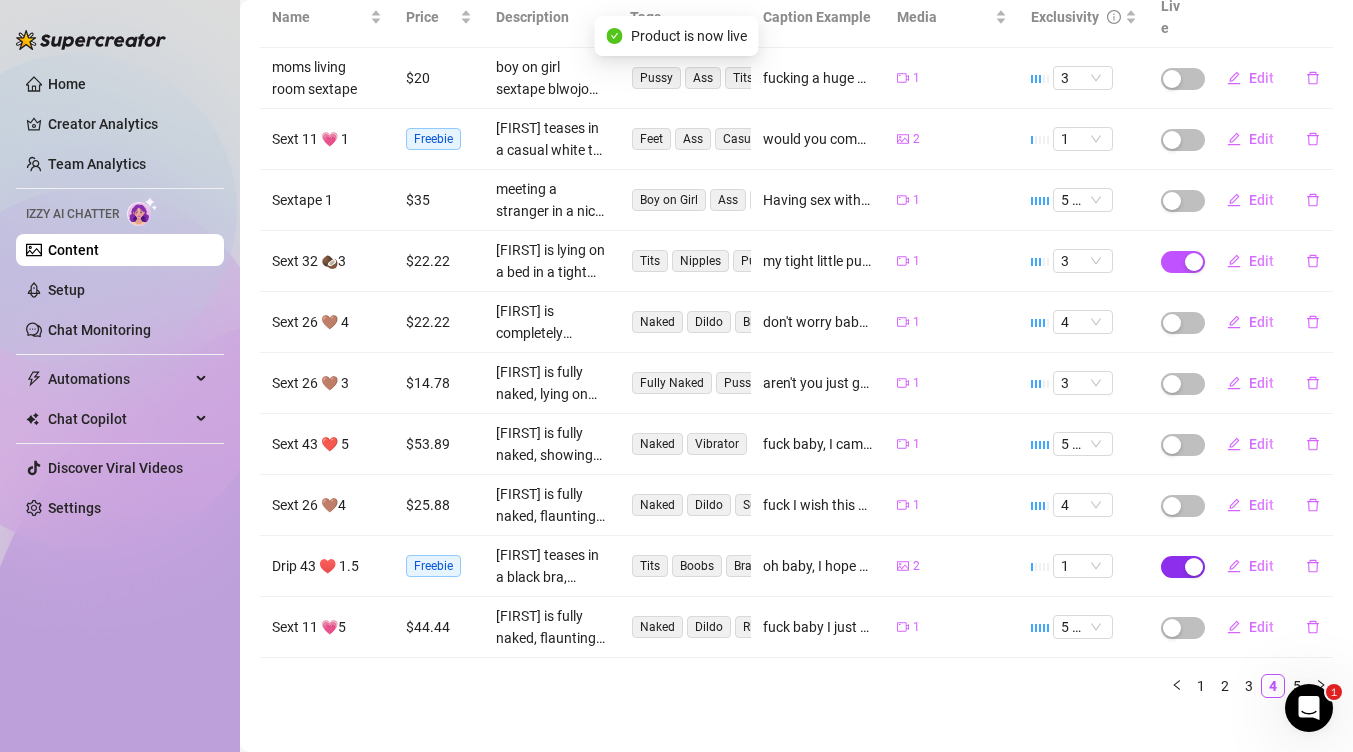 click at bounding box center (1183, 567) 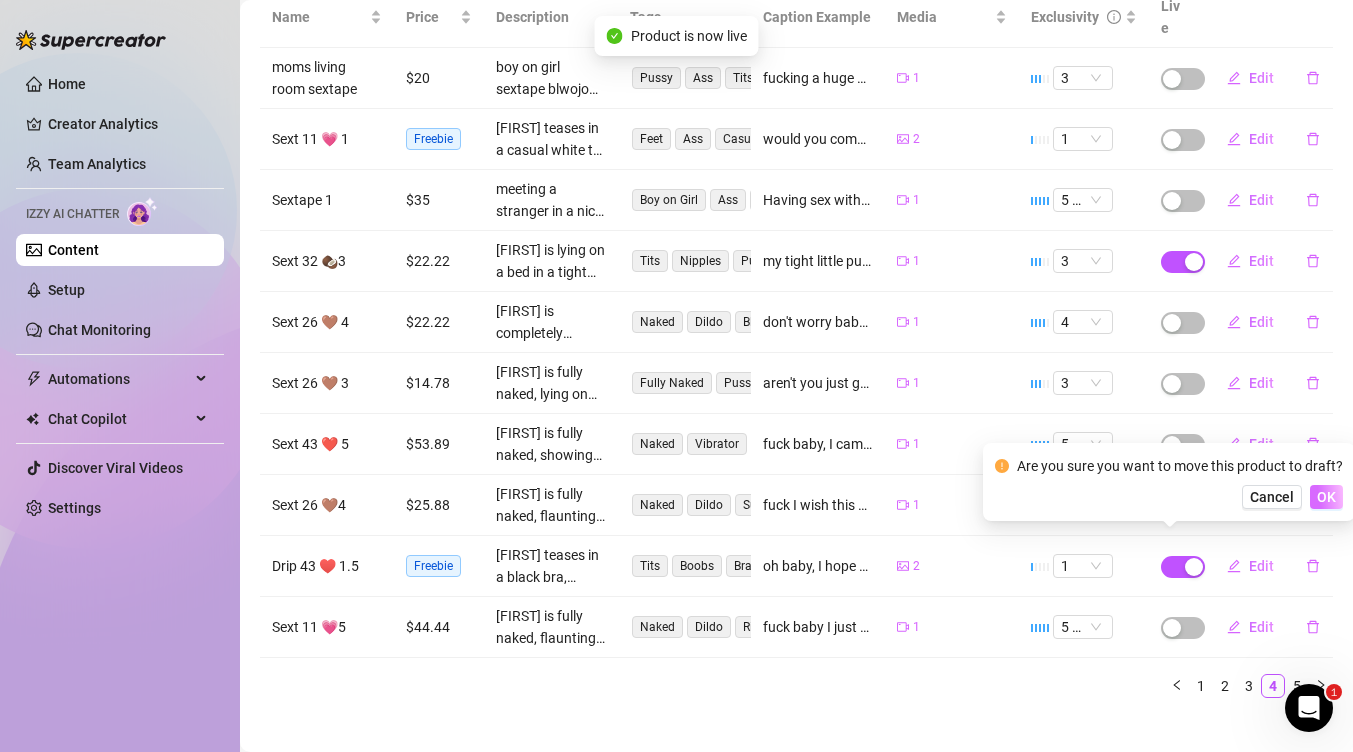 click on "OK" at bounding box center (1326, 497) 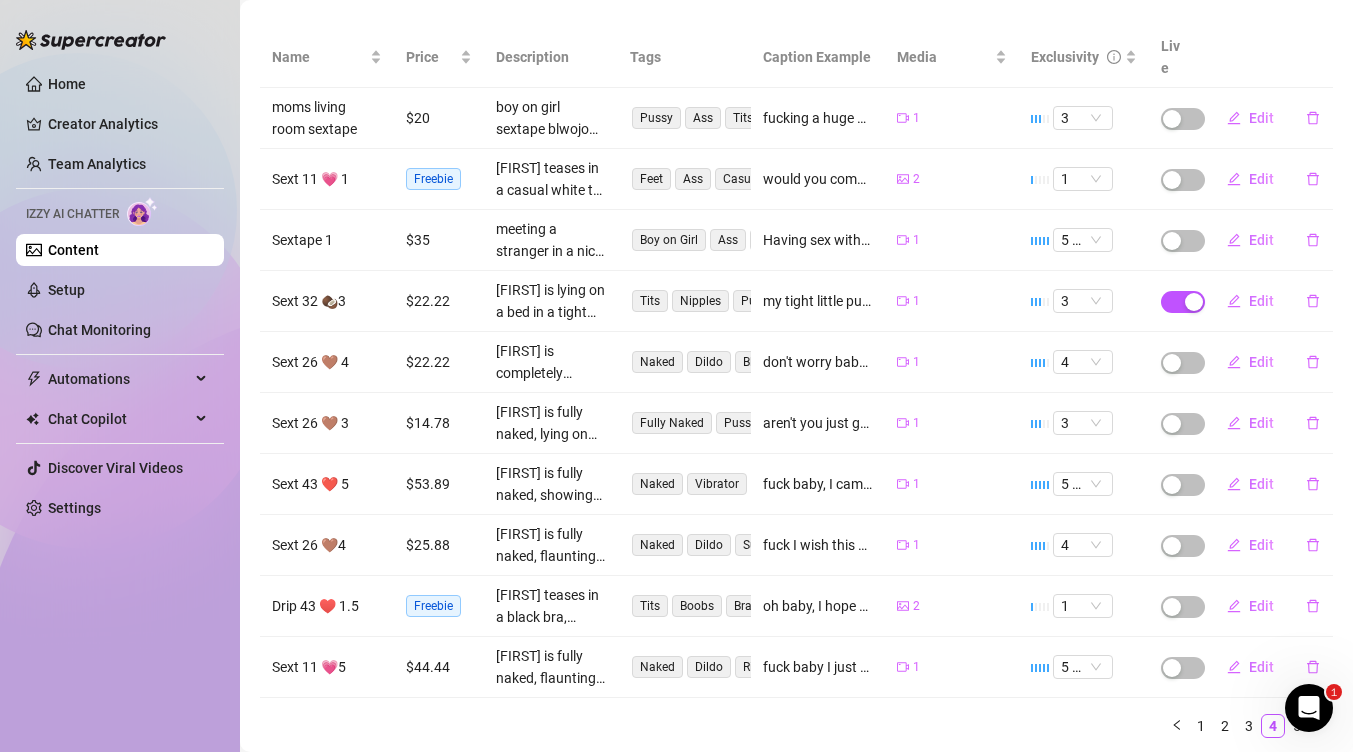 scroll, scrollTop: 281, scrollLeft: 0, axis: vertical 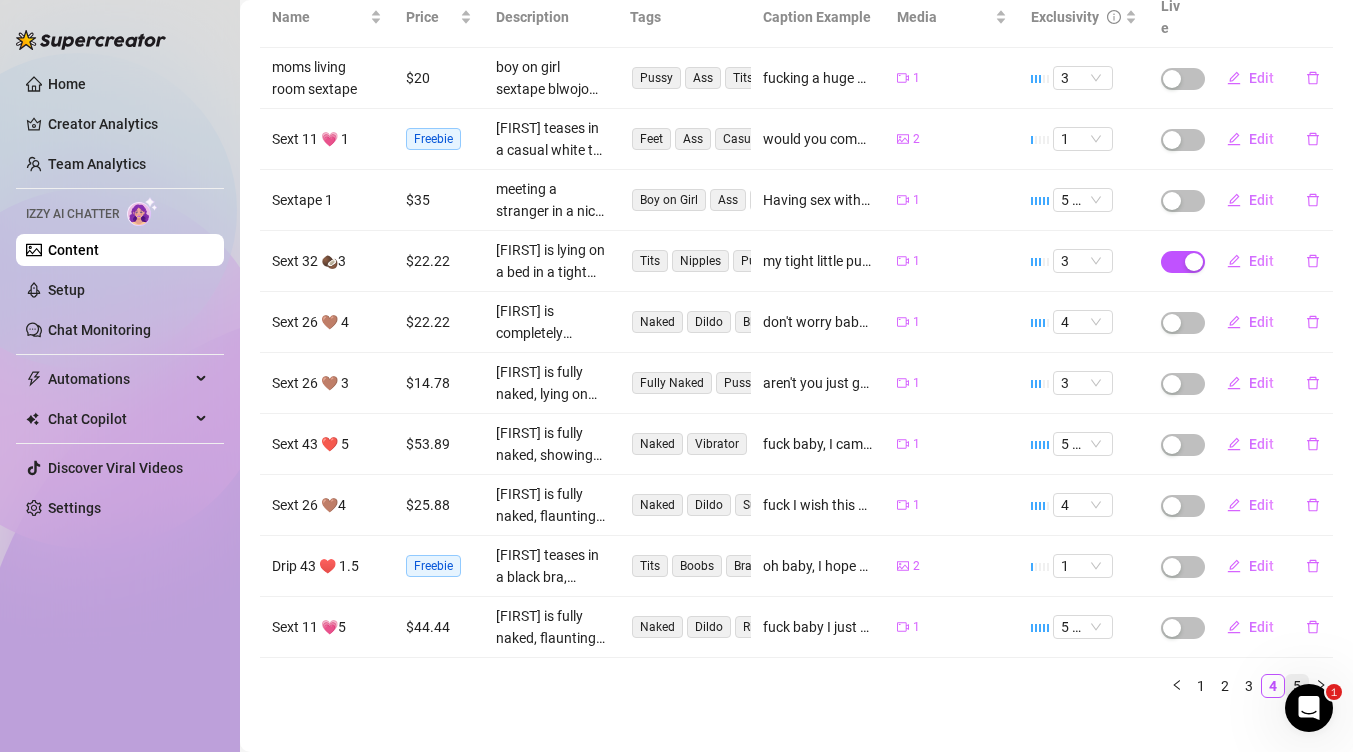 click on "5" at bounding box center [1297, 686] 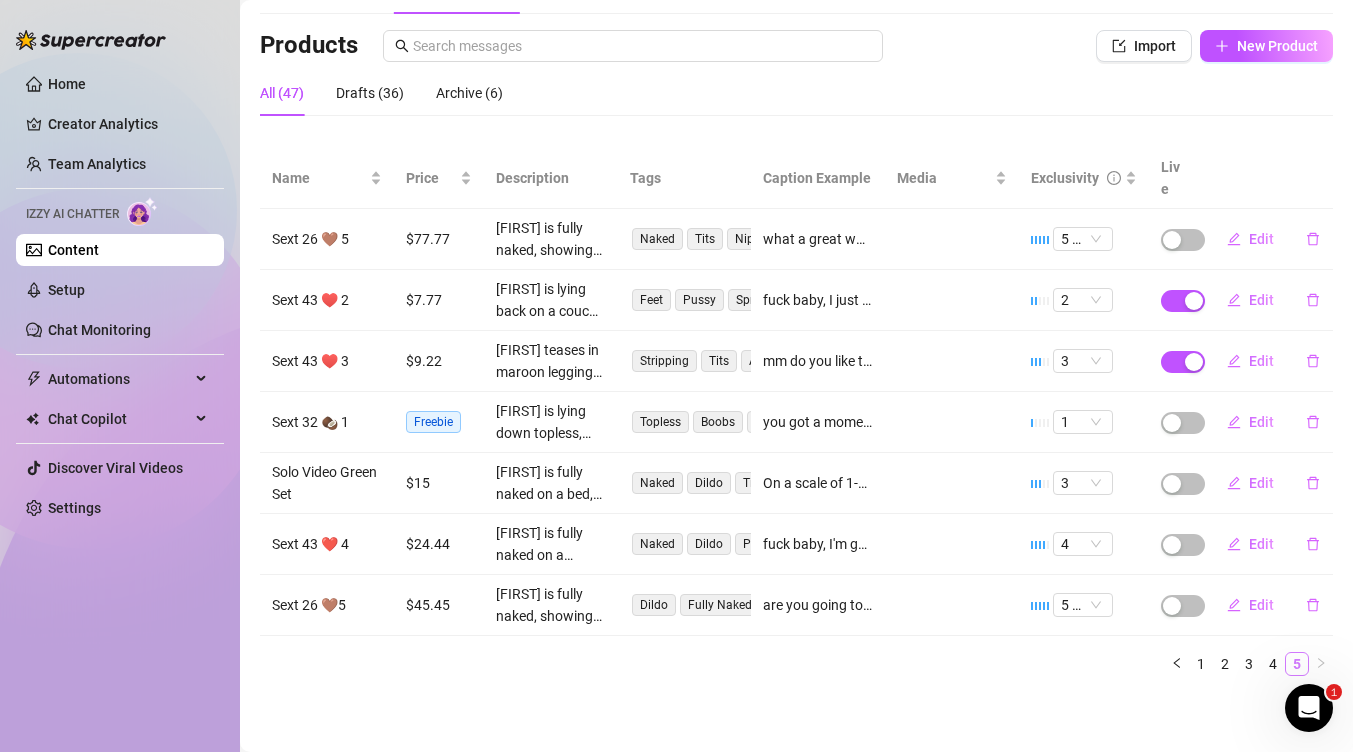 scroll, scrollTop: 98, scrollLeft: 0, axis: vertical 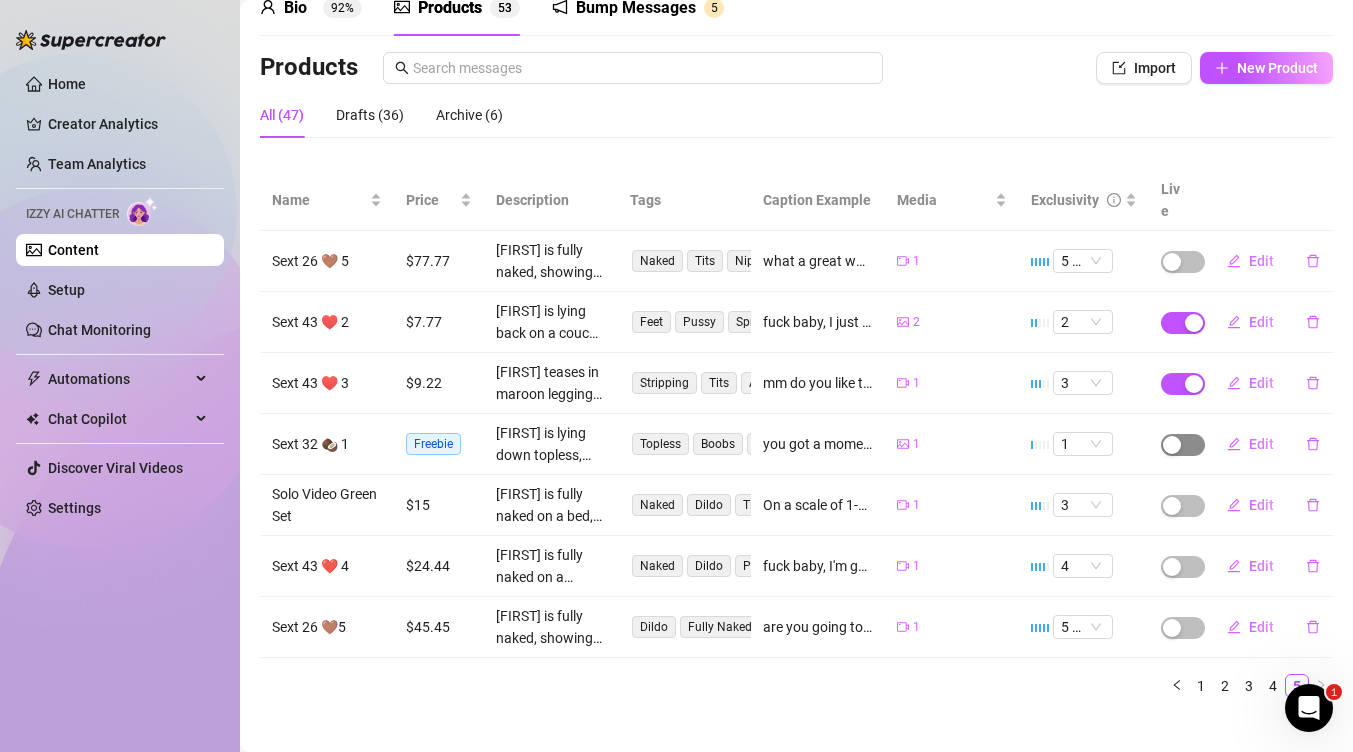click at bounding box center [1183, 445] 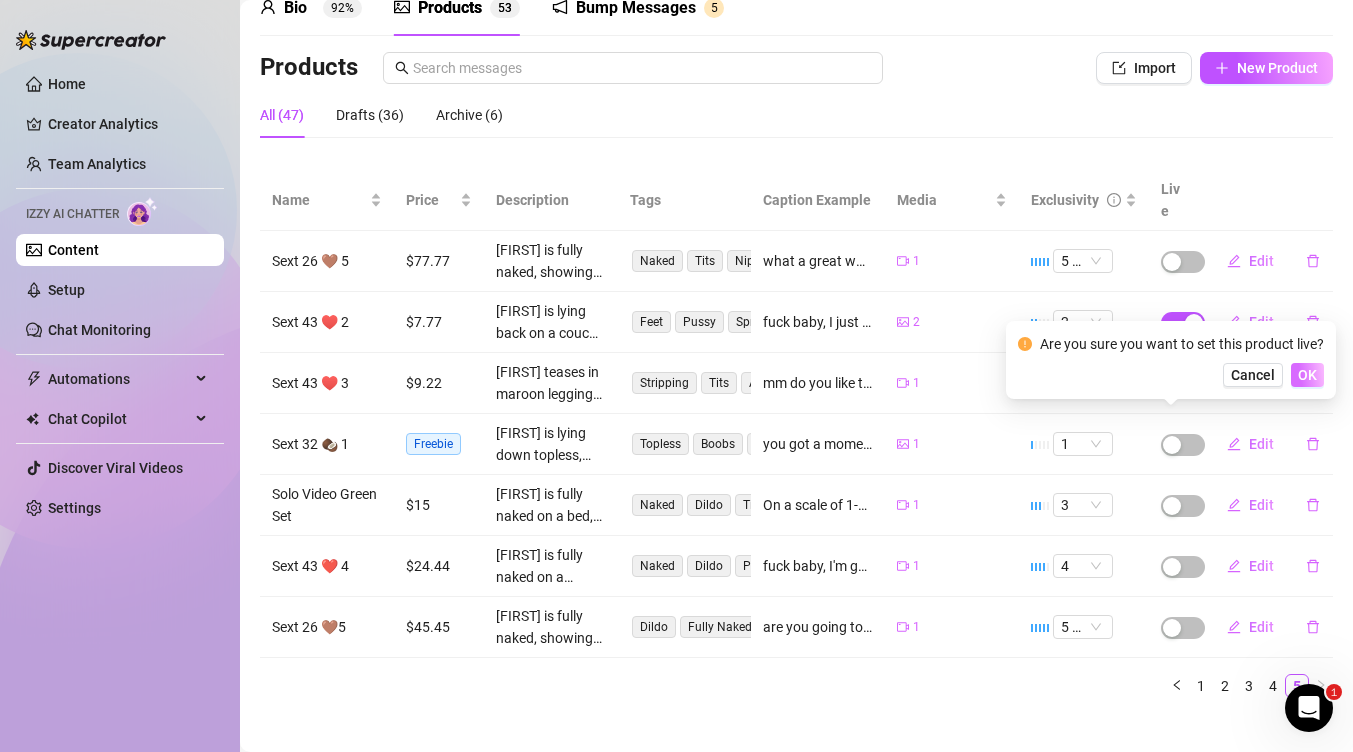 click on "OK" at bounding box center [1307, 375] 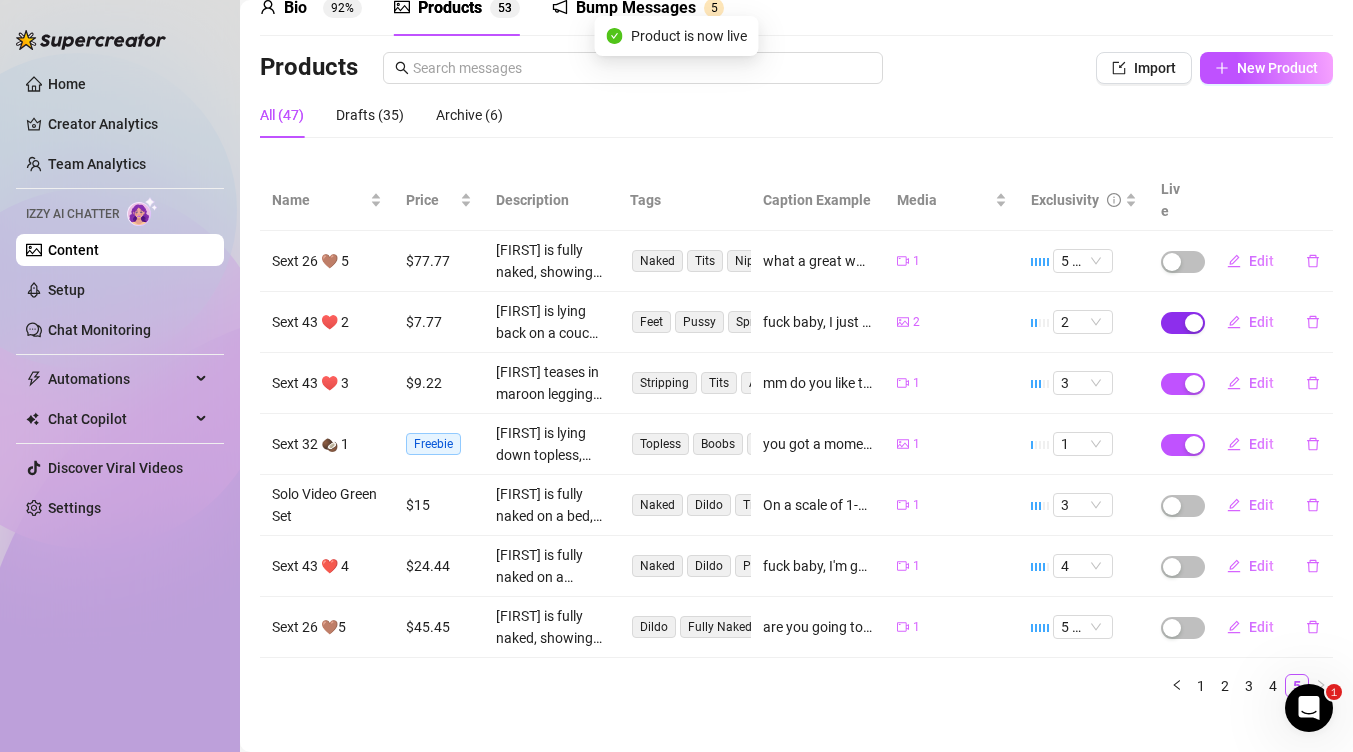 click at bounding box center (1194, 323) 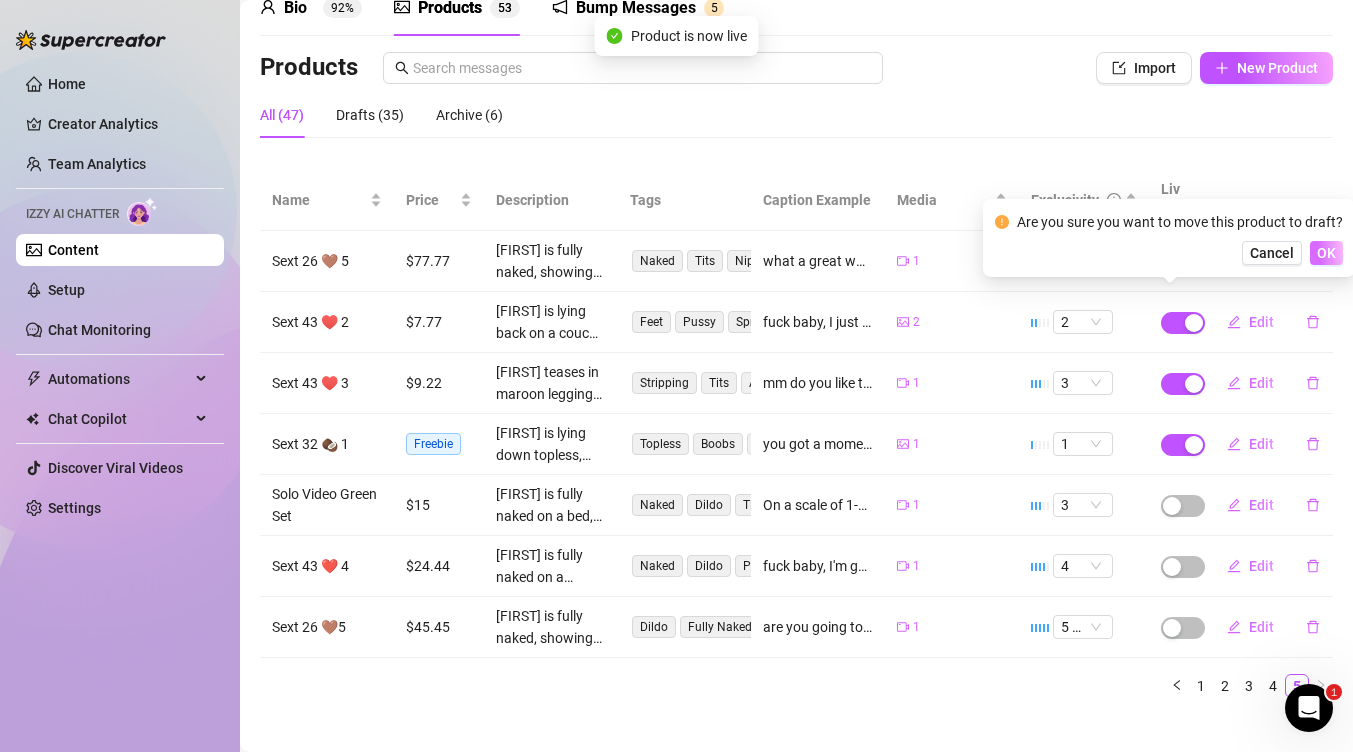 click on "OK" at bounding box center [1326, 253] 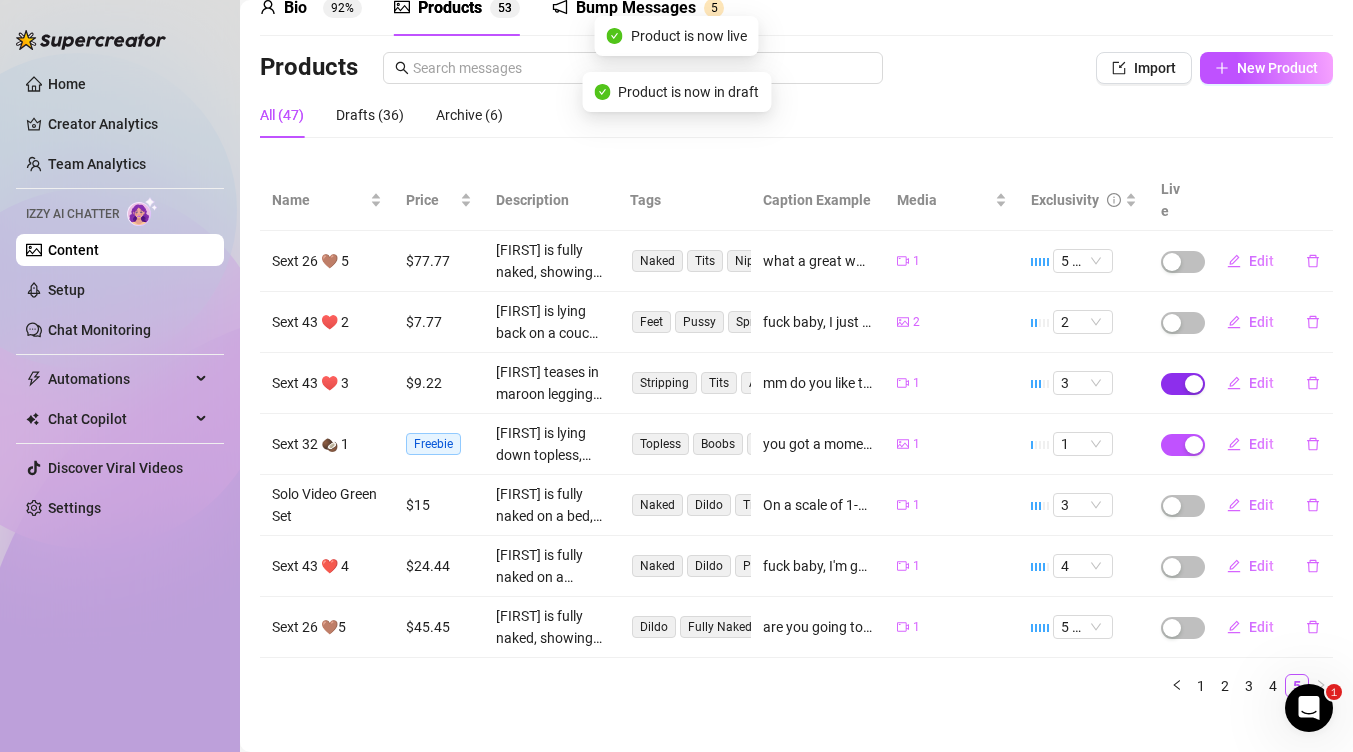 click at bounding box center (1183, 384) 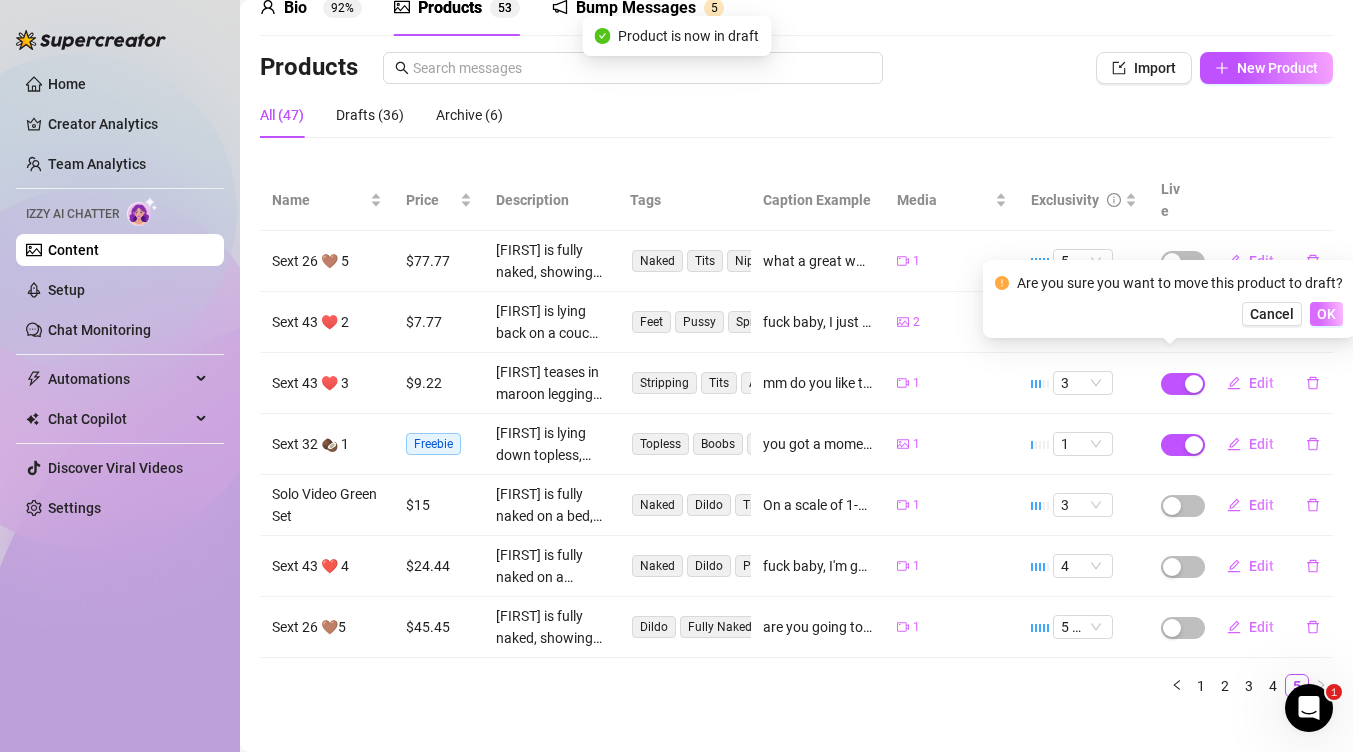 click on "OK" at bounding box center (1326, 314) 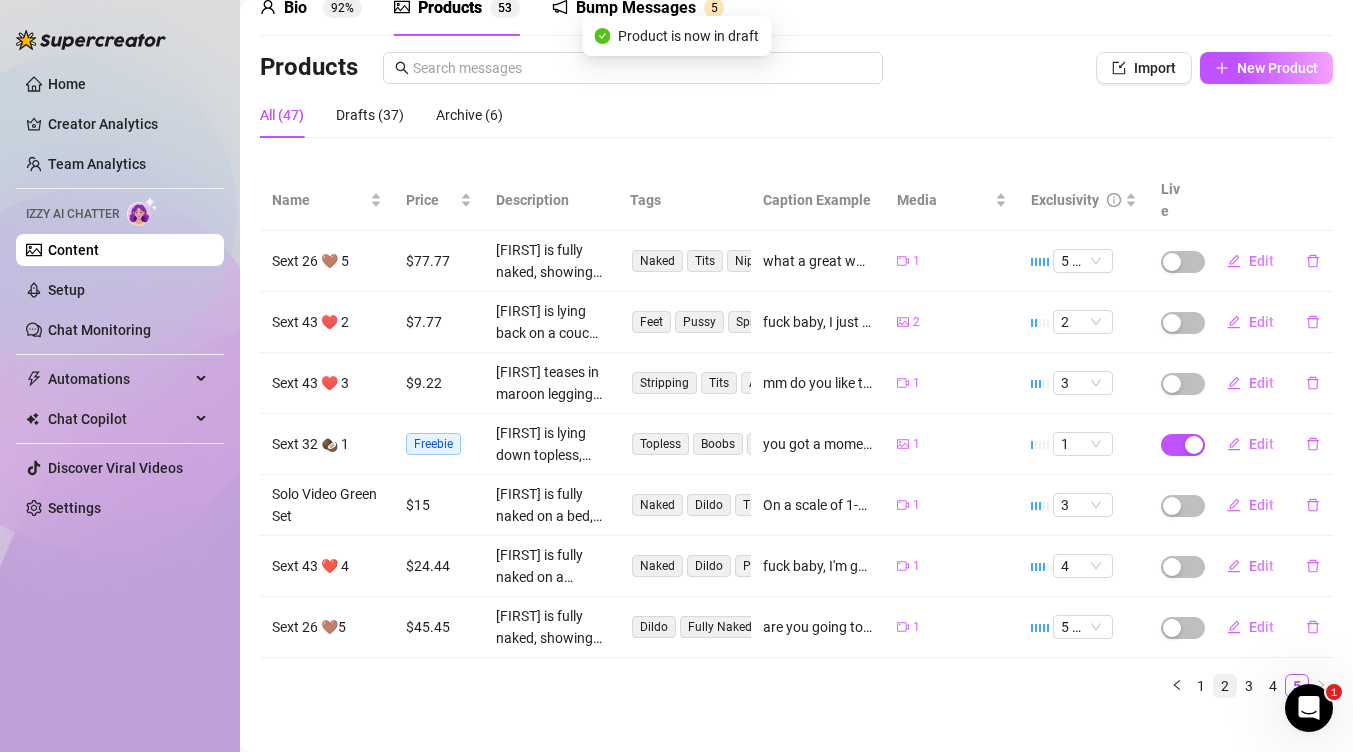 click on "2" at bounding box center [1225, 686] 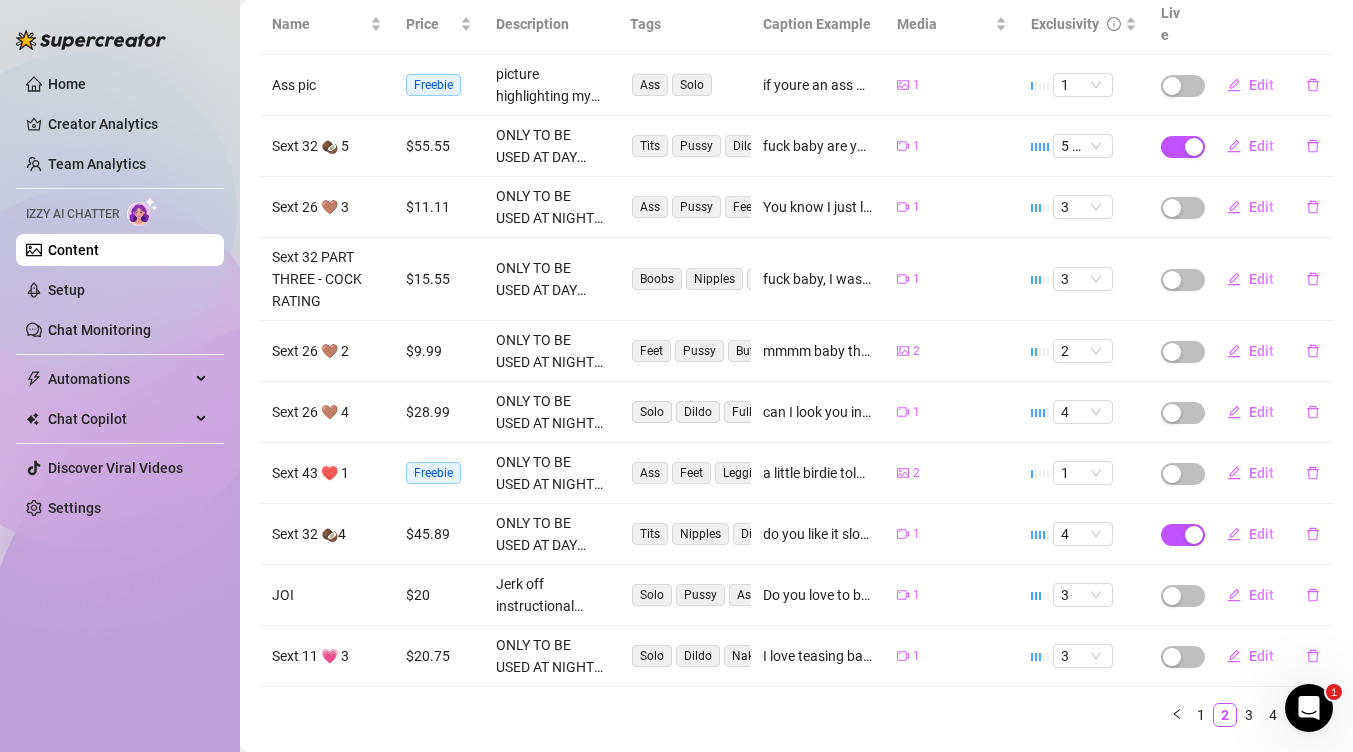 scroll, scrollTop: 275, scrollLeft: 0, axis: vertical 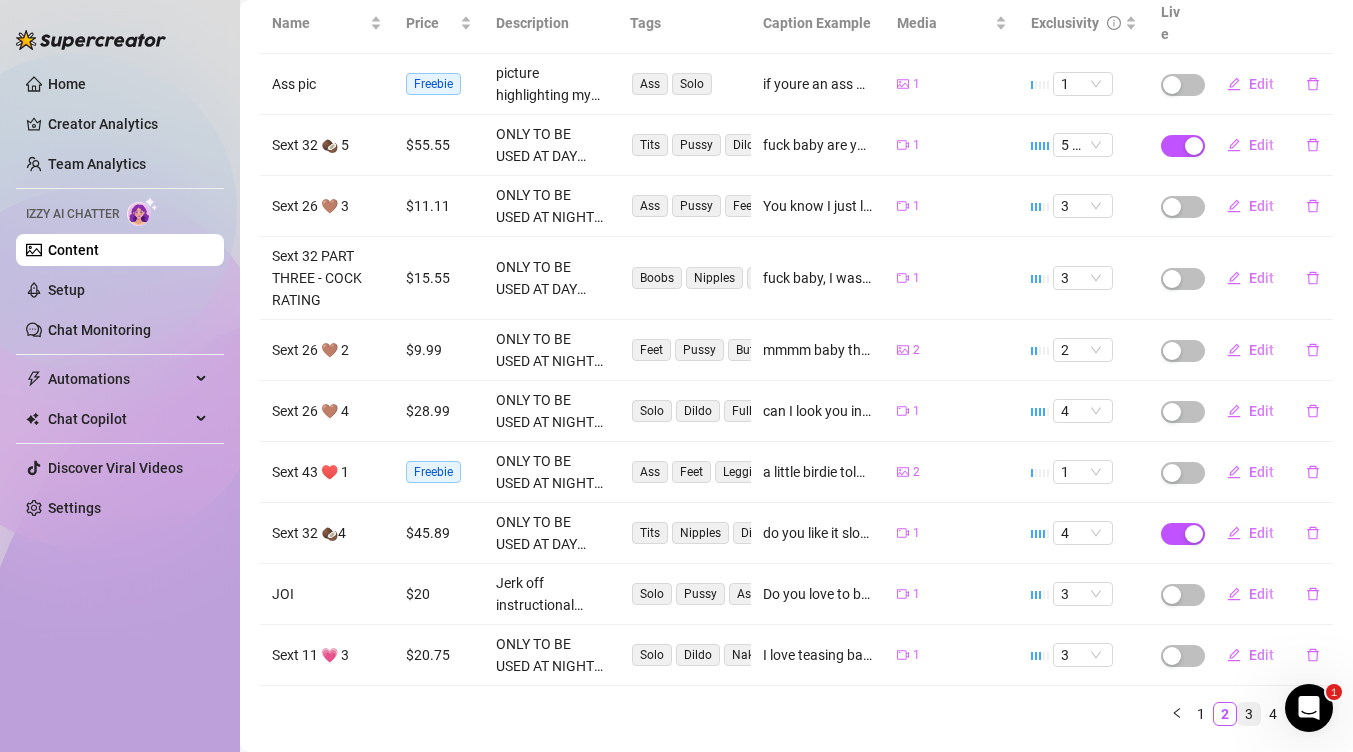 click on "3" at bounding box center (1249, 714) 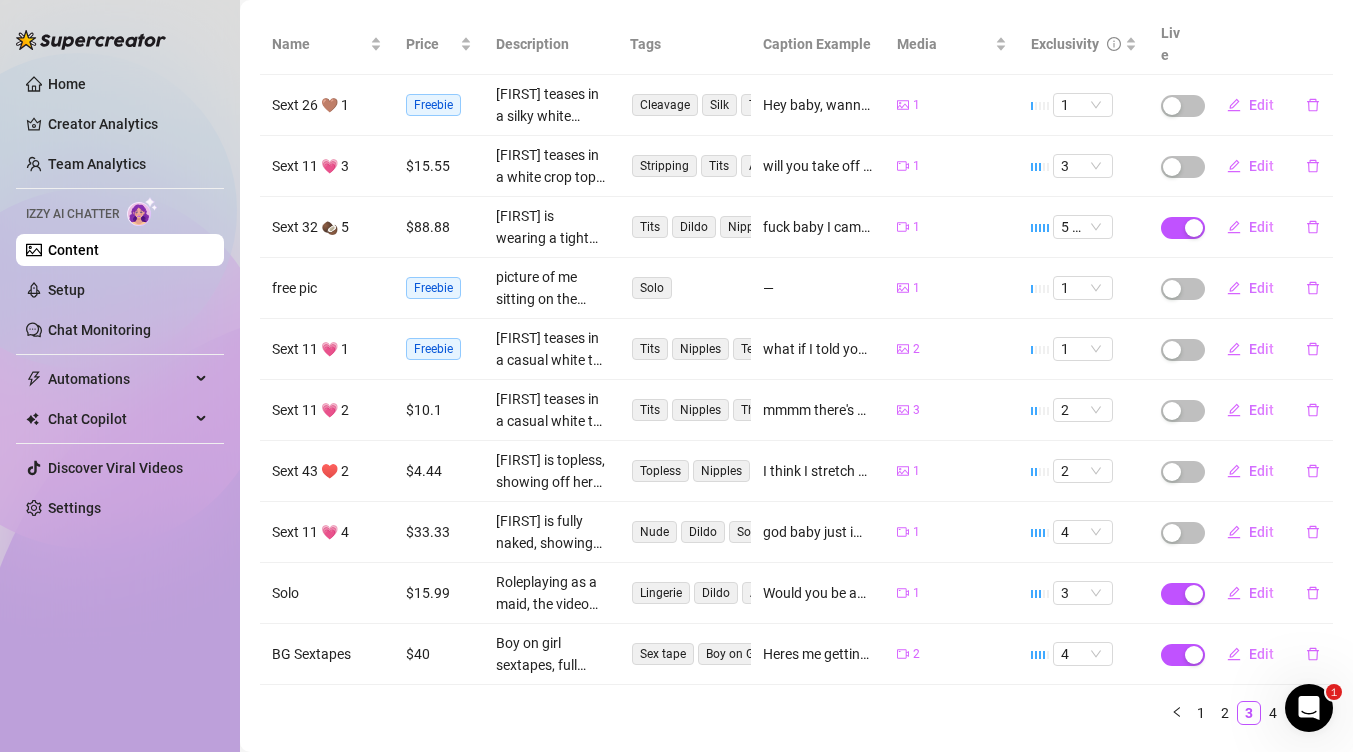 scroll, scrollTop: 281, scrollLeft: 0, axis: vertical 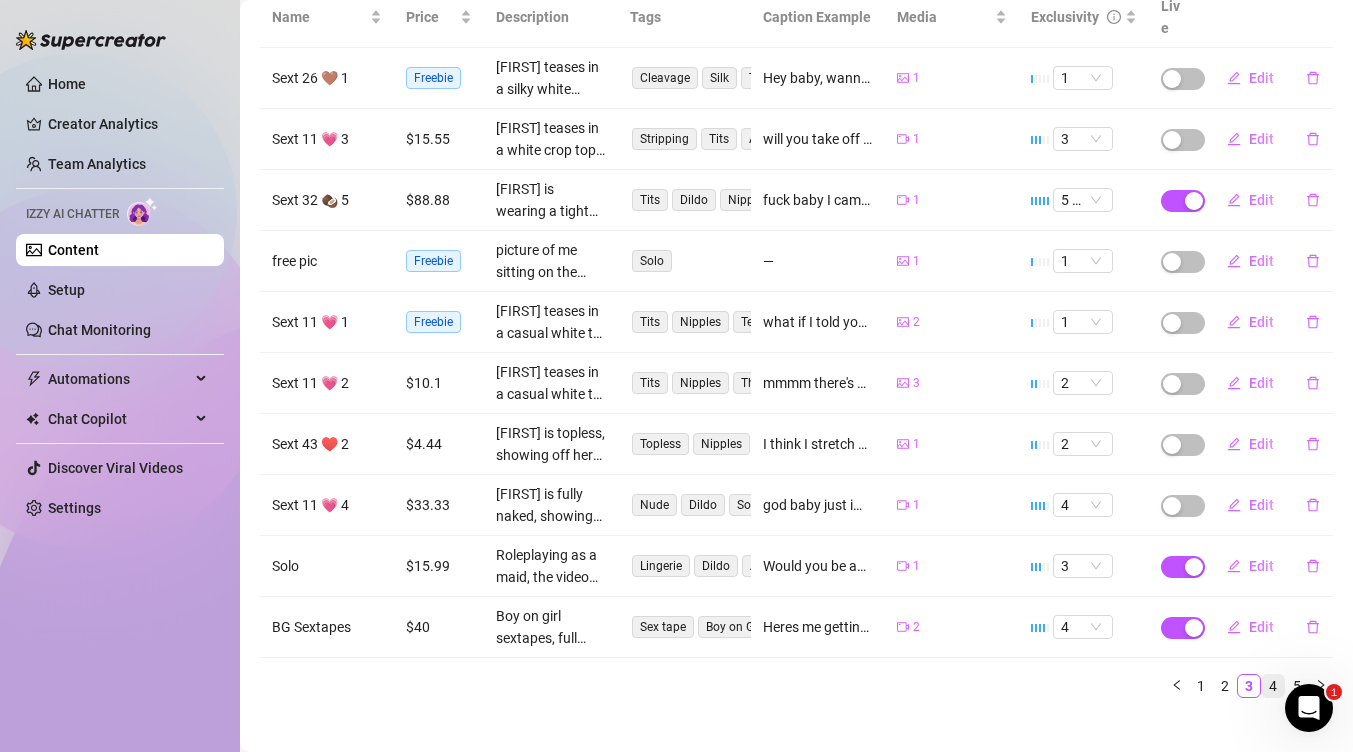 click on "4" at bounding box center (1273, 686) 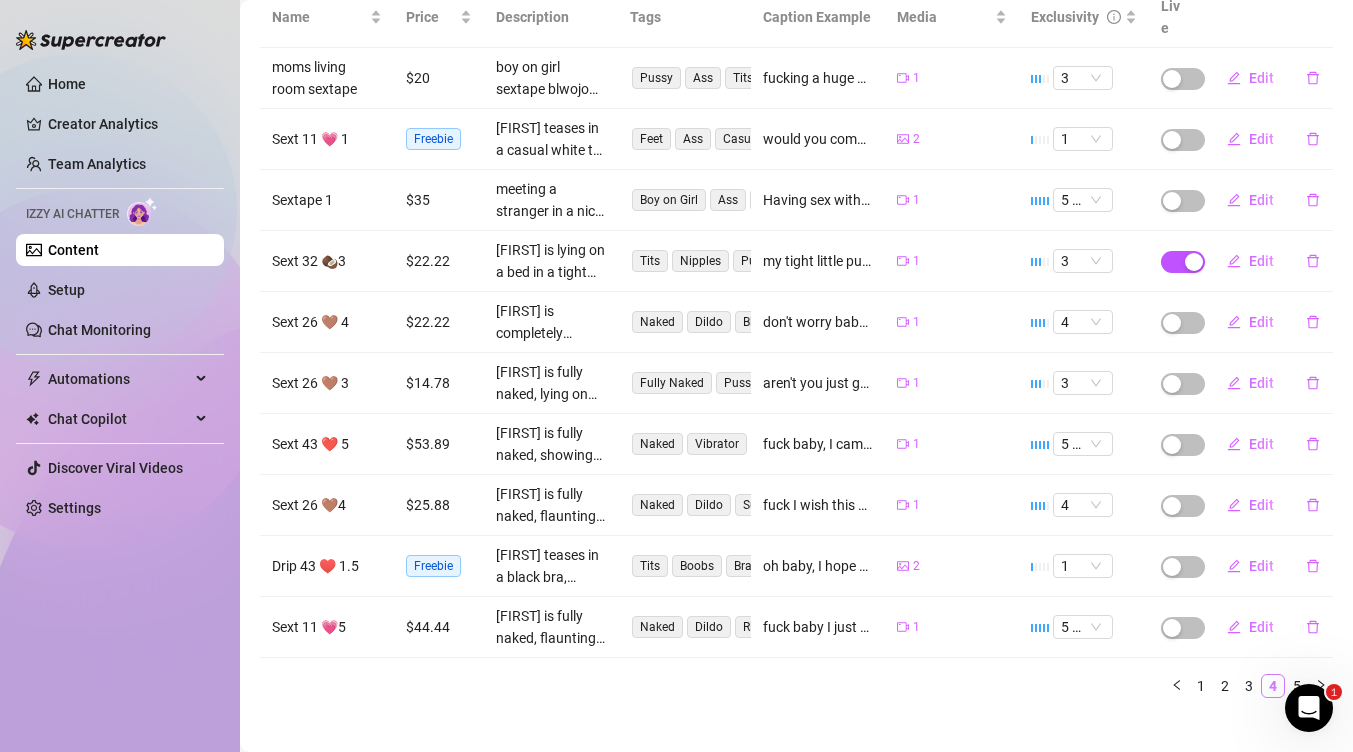 click on "4" at bounding box center (1273, 686) 